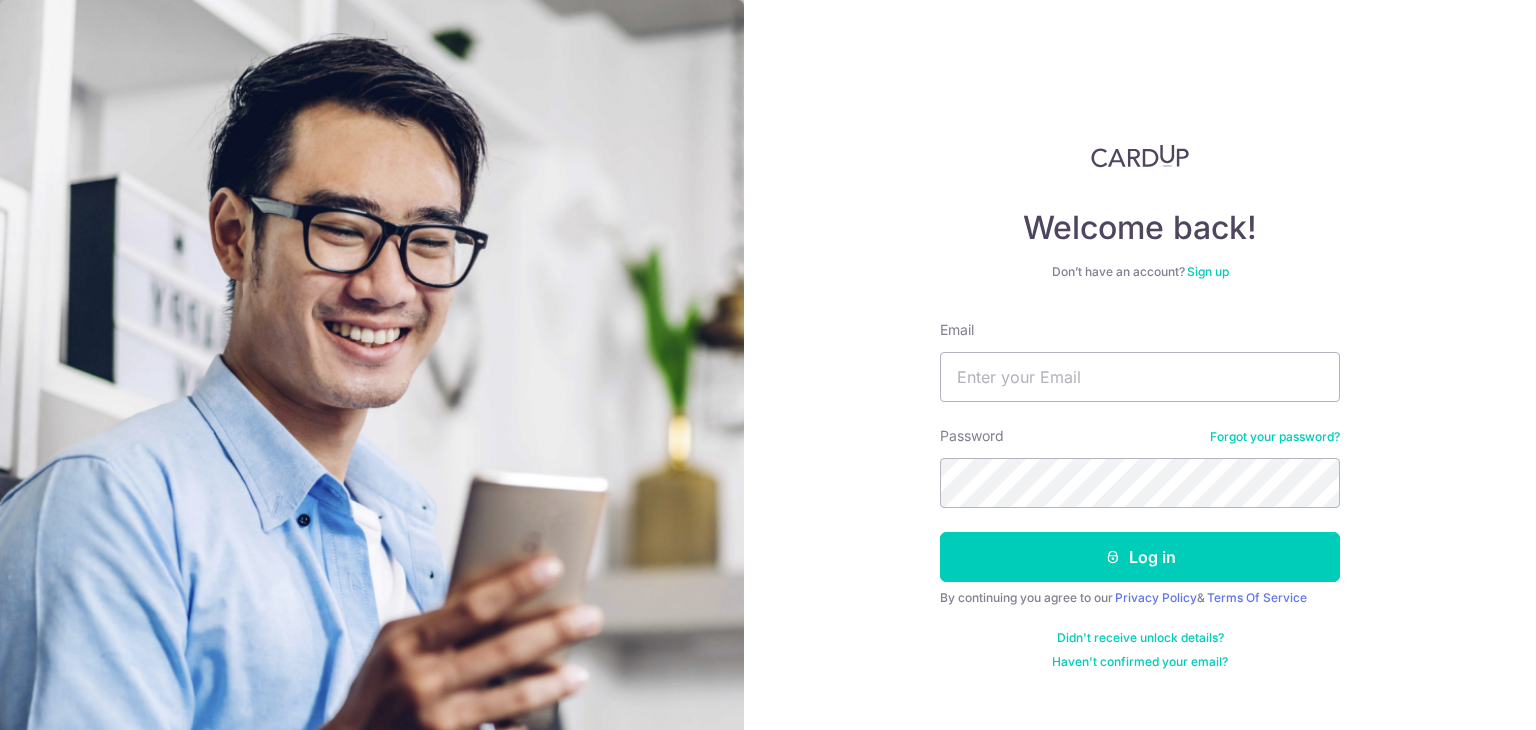scroll, scrollTop: 0, scrollLeft: 0, axis: both 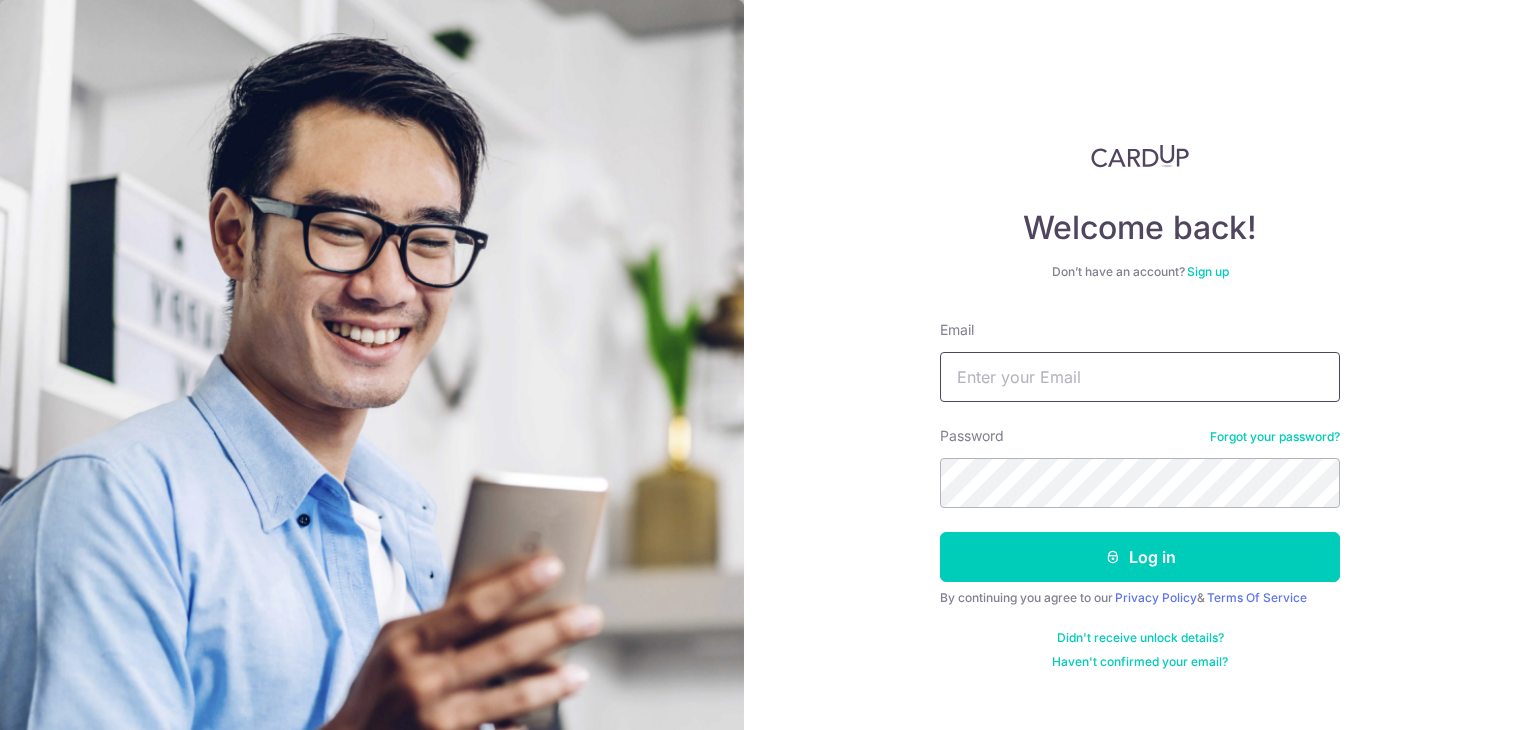 type on "serena82@gmail.com" 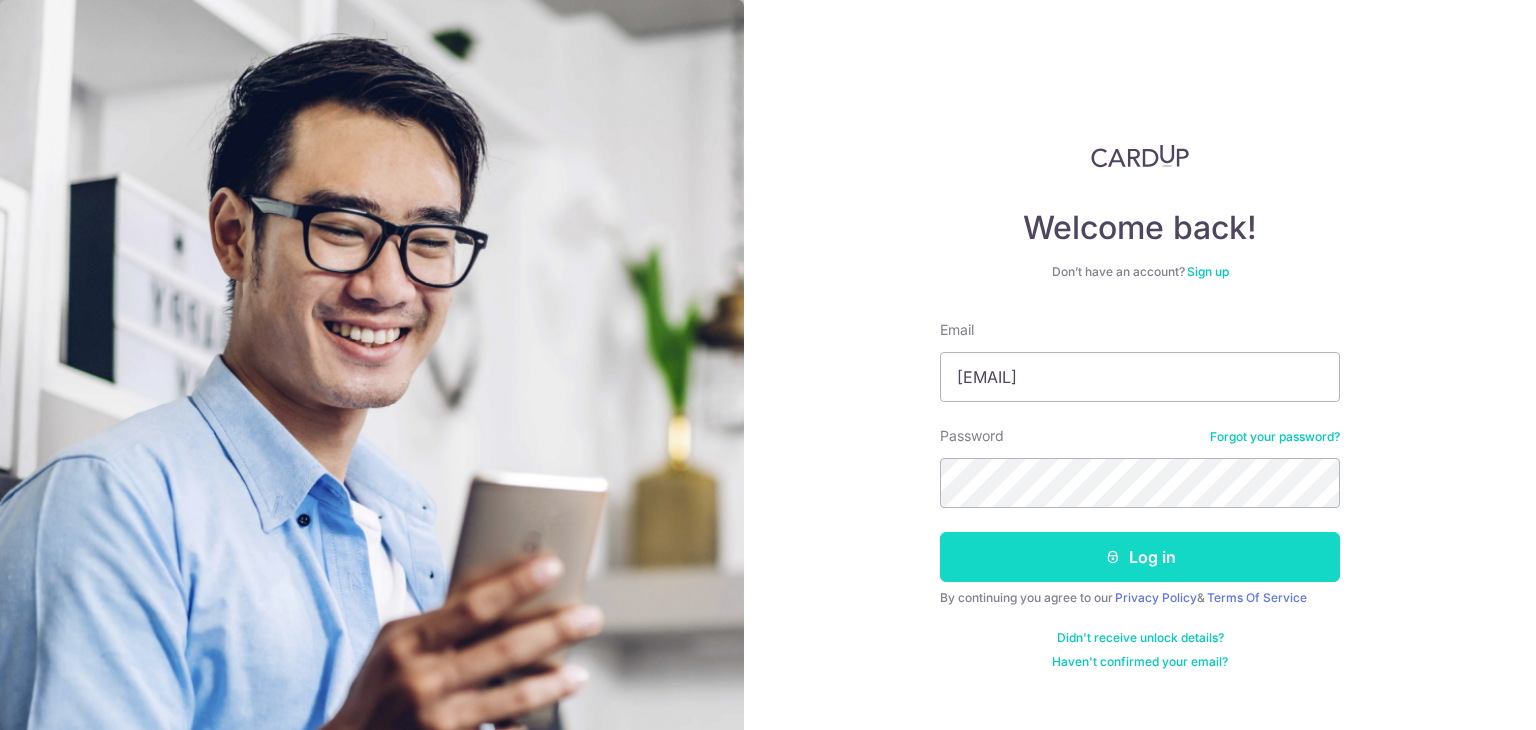 click on "Log in" at bounding box center (1140, 557) 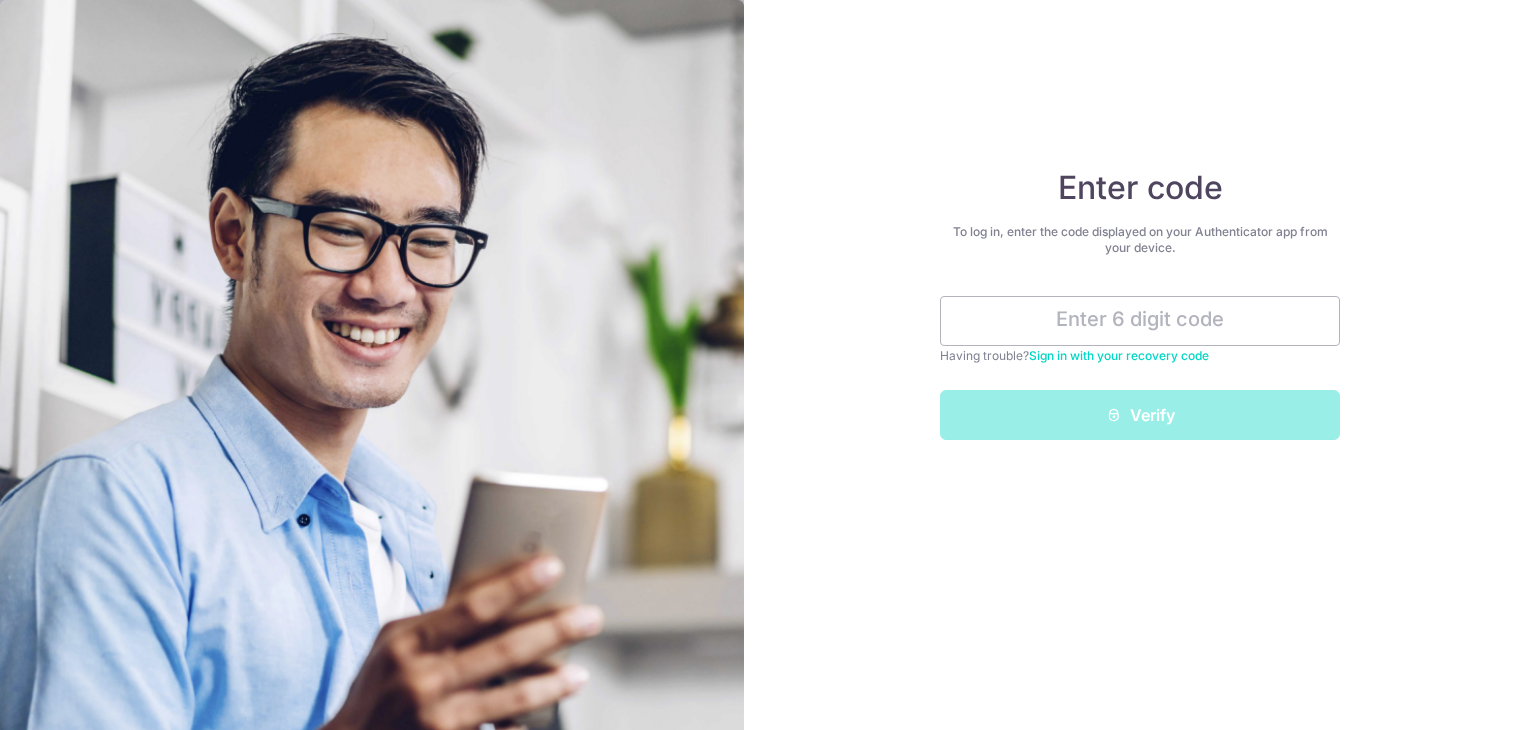 scroll, scrollTop: 0, scrollLeft: 0, axis: both 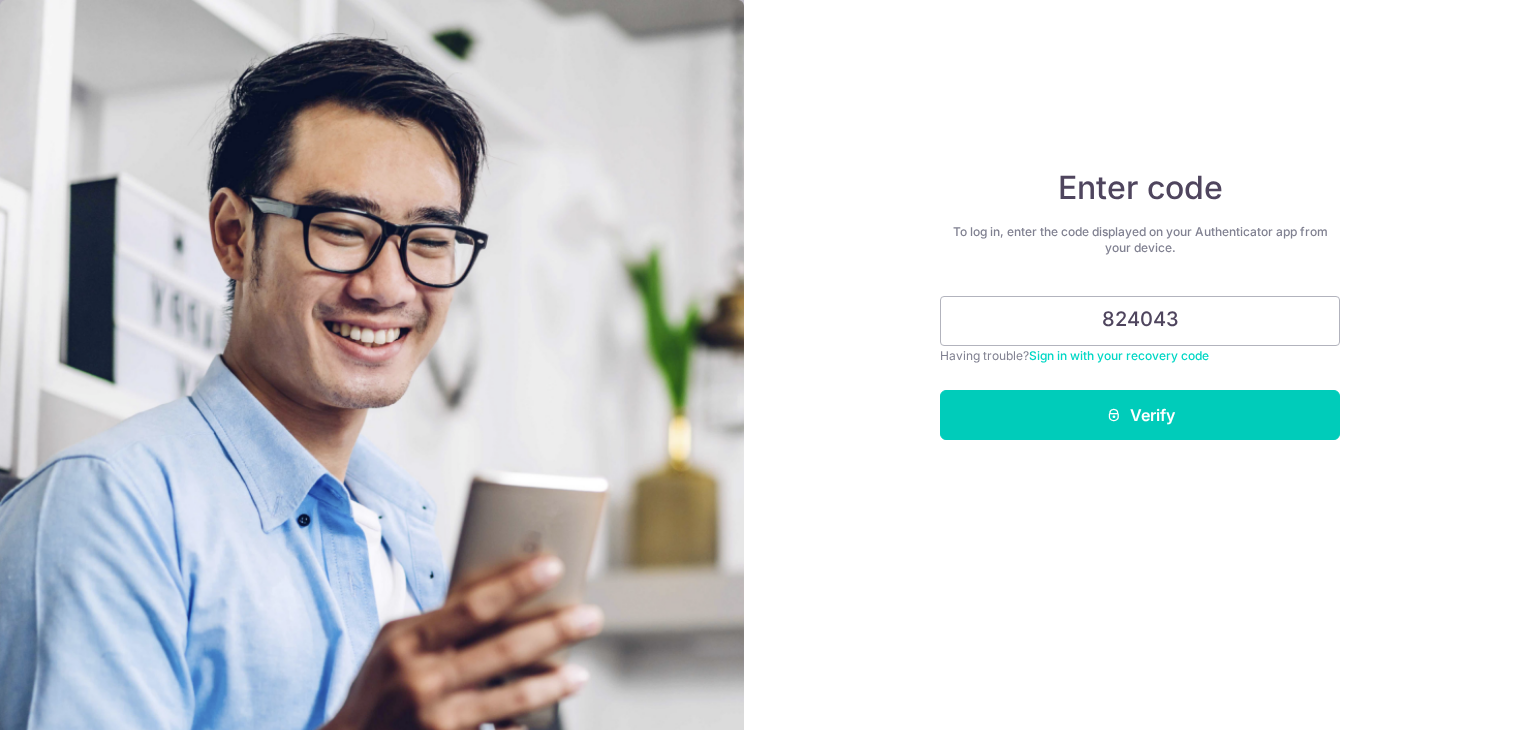 type on "824043" 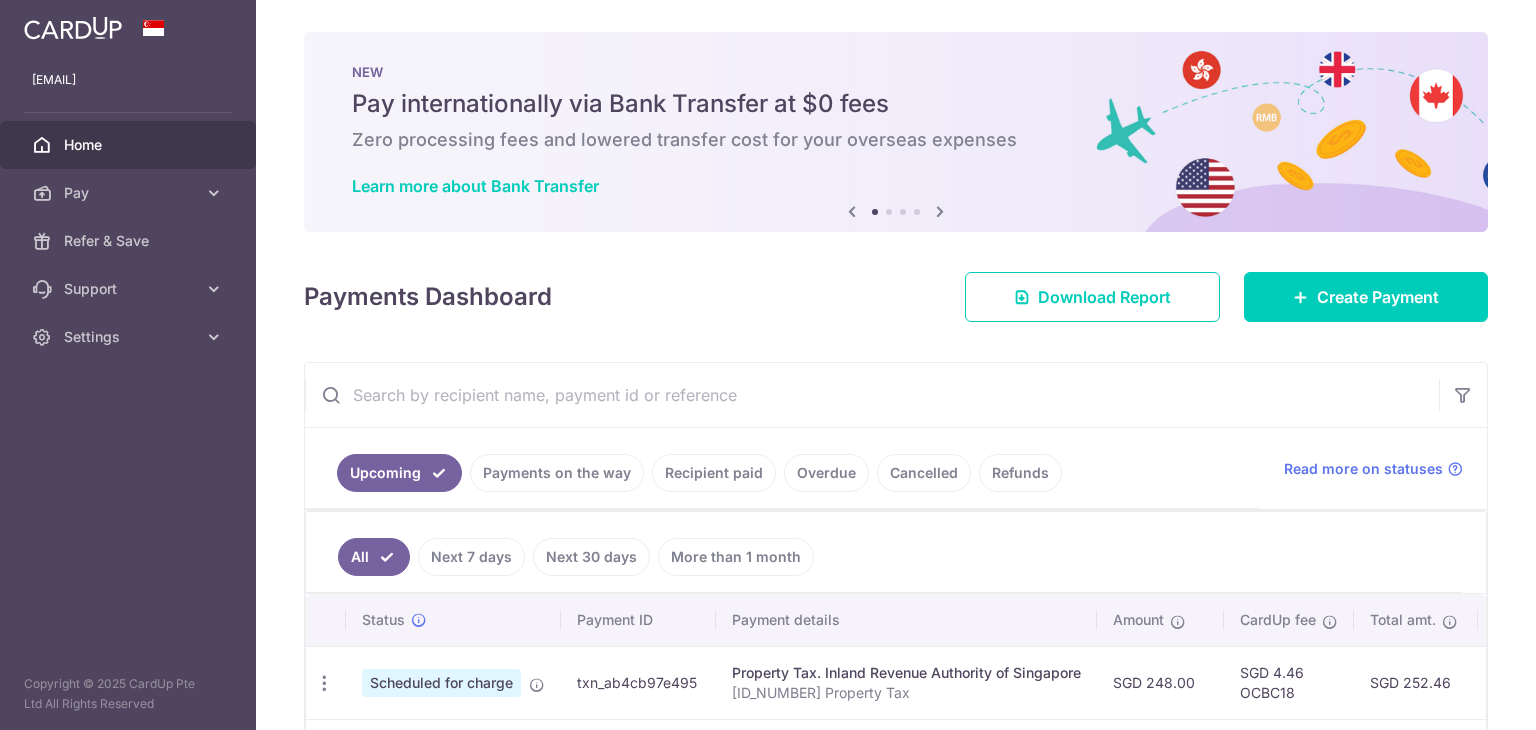 scroll, scrollTop: 0, scrollLeft: 0, axis: both 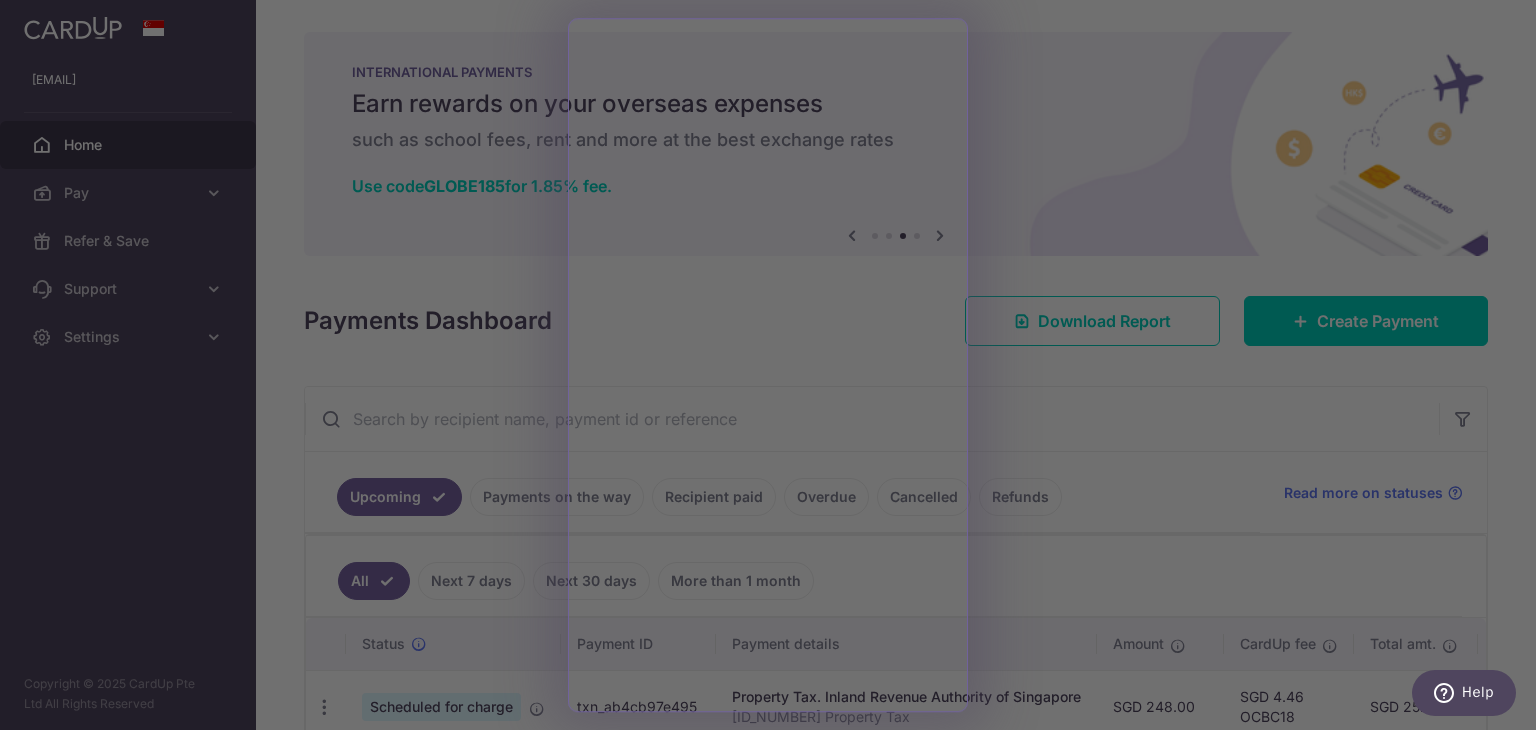 click at bounding box center [775, 368] 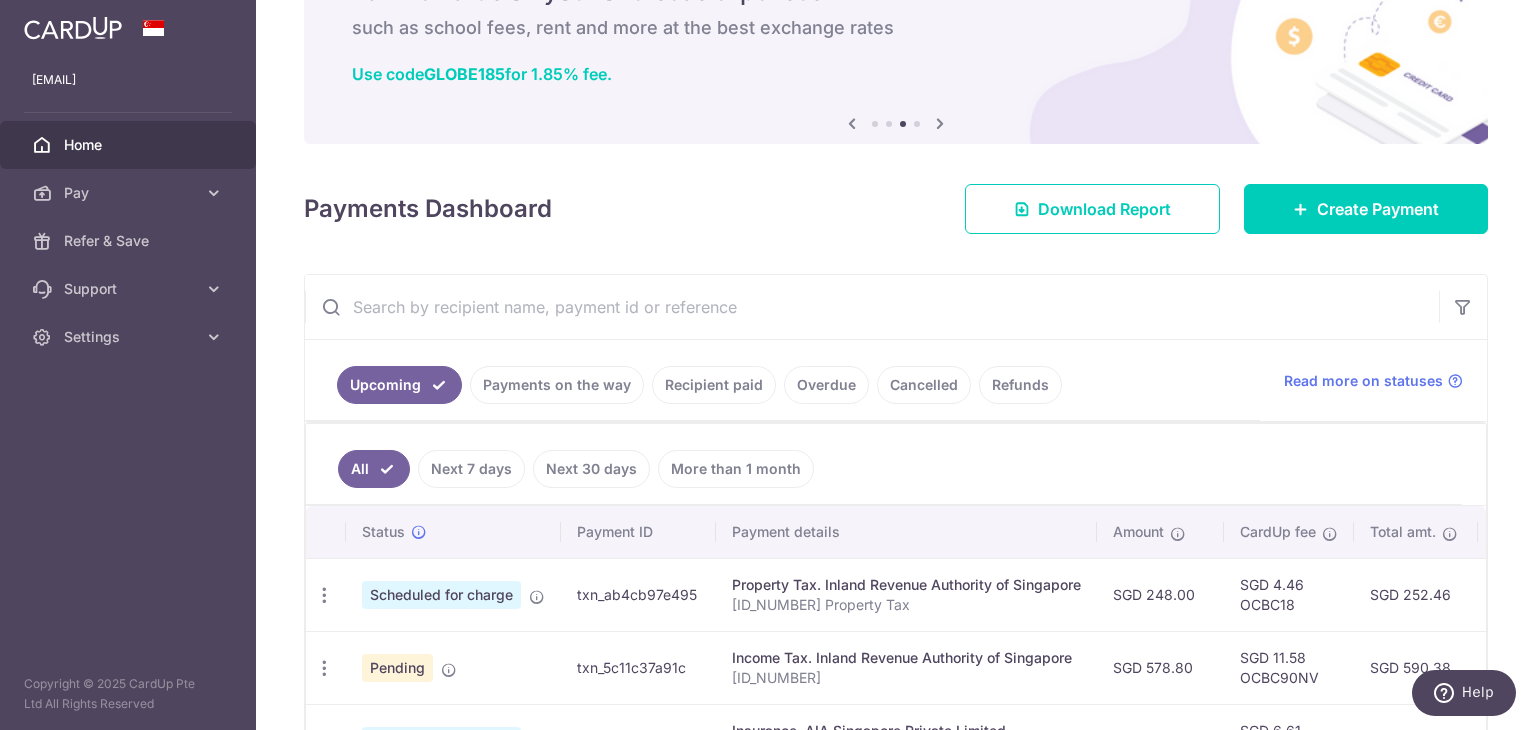 scroll, scrollTop: 100, scrollLeft: 0, axis: vertical 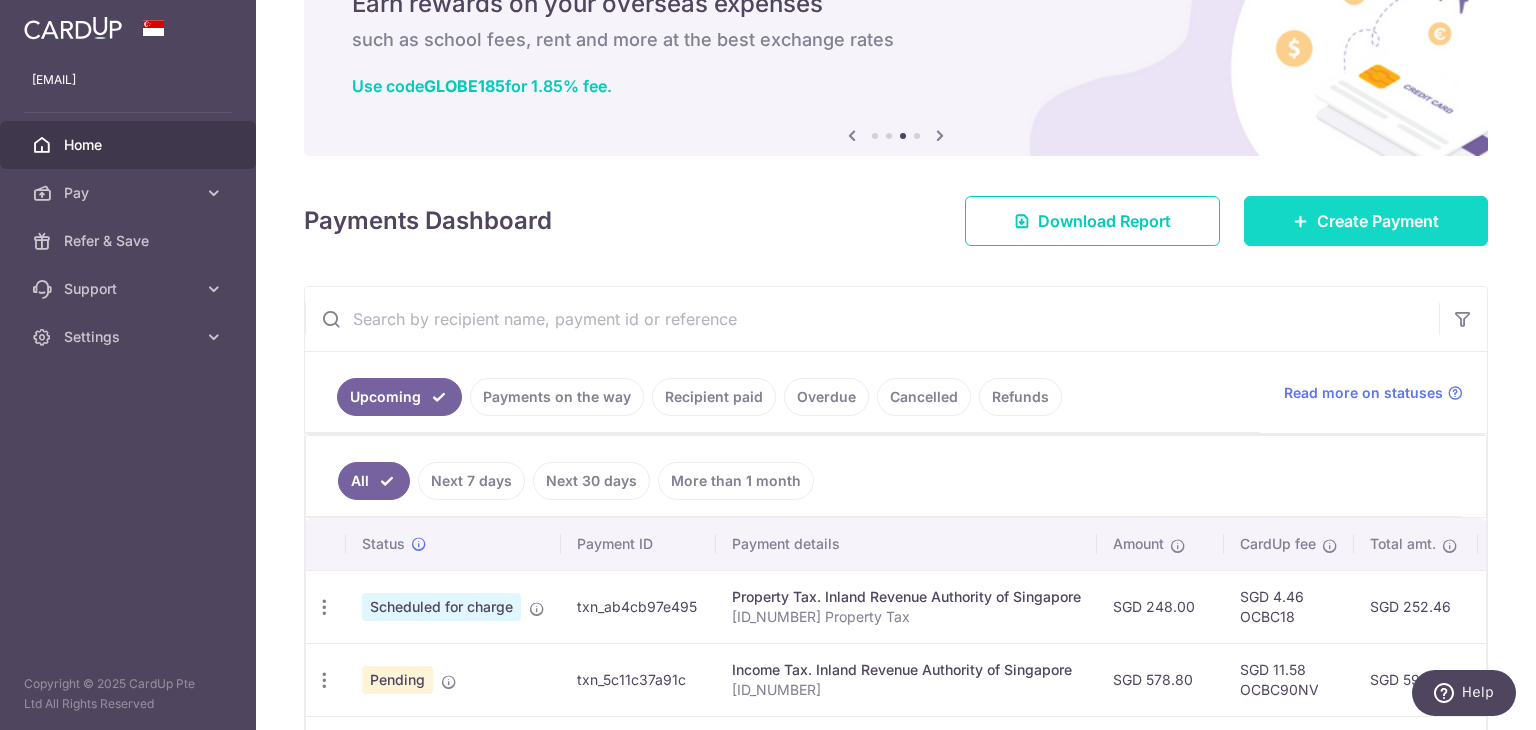 click on "Create Payment" at bounding box center [1378, 221] 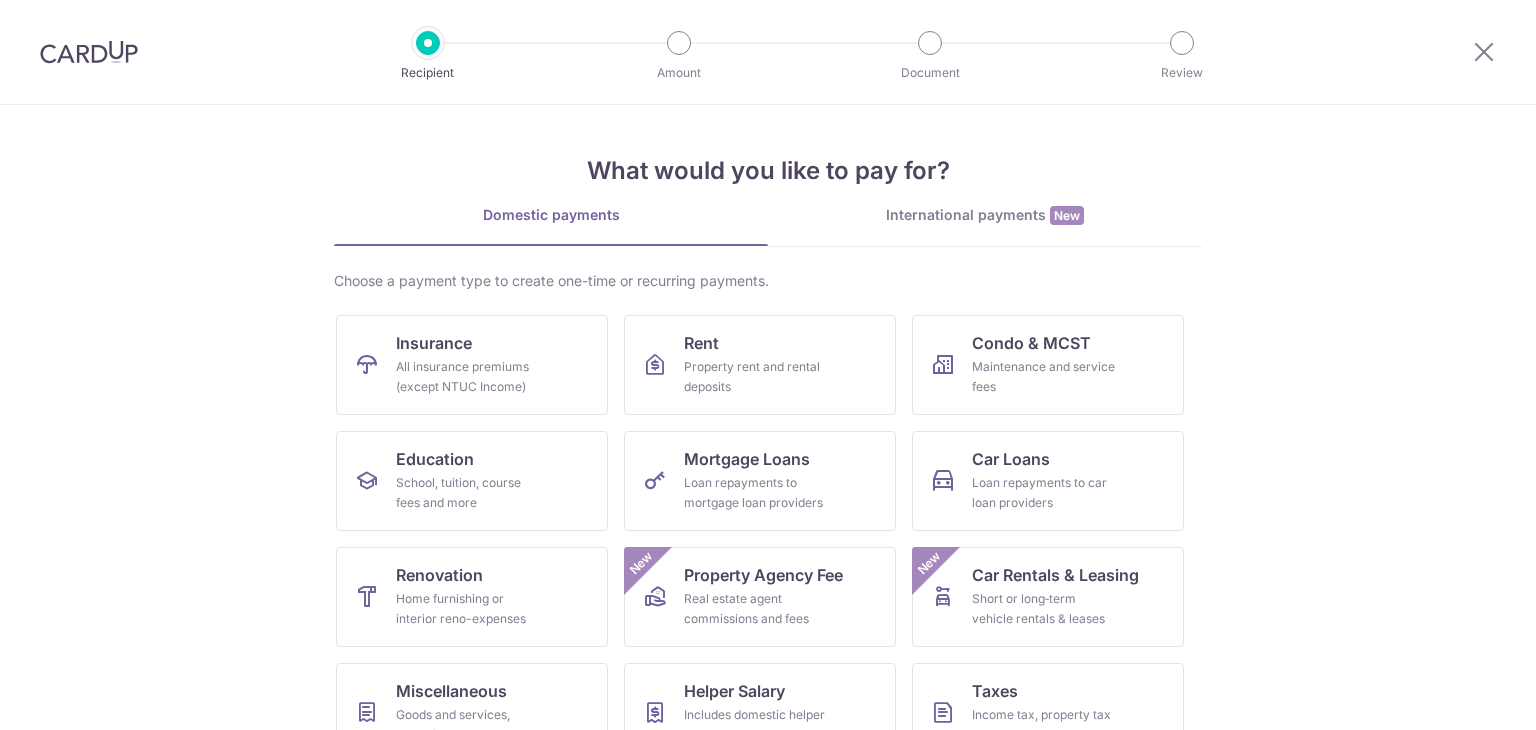 scroll, scrollTop: 0, scrollLeft: 0, axis: both 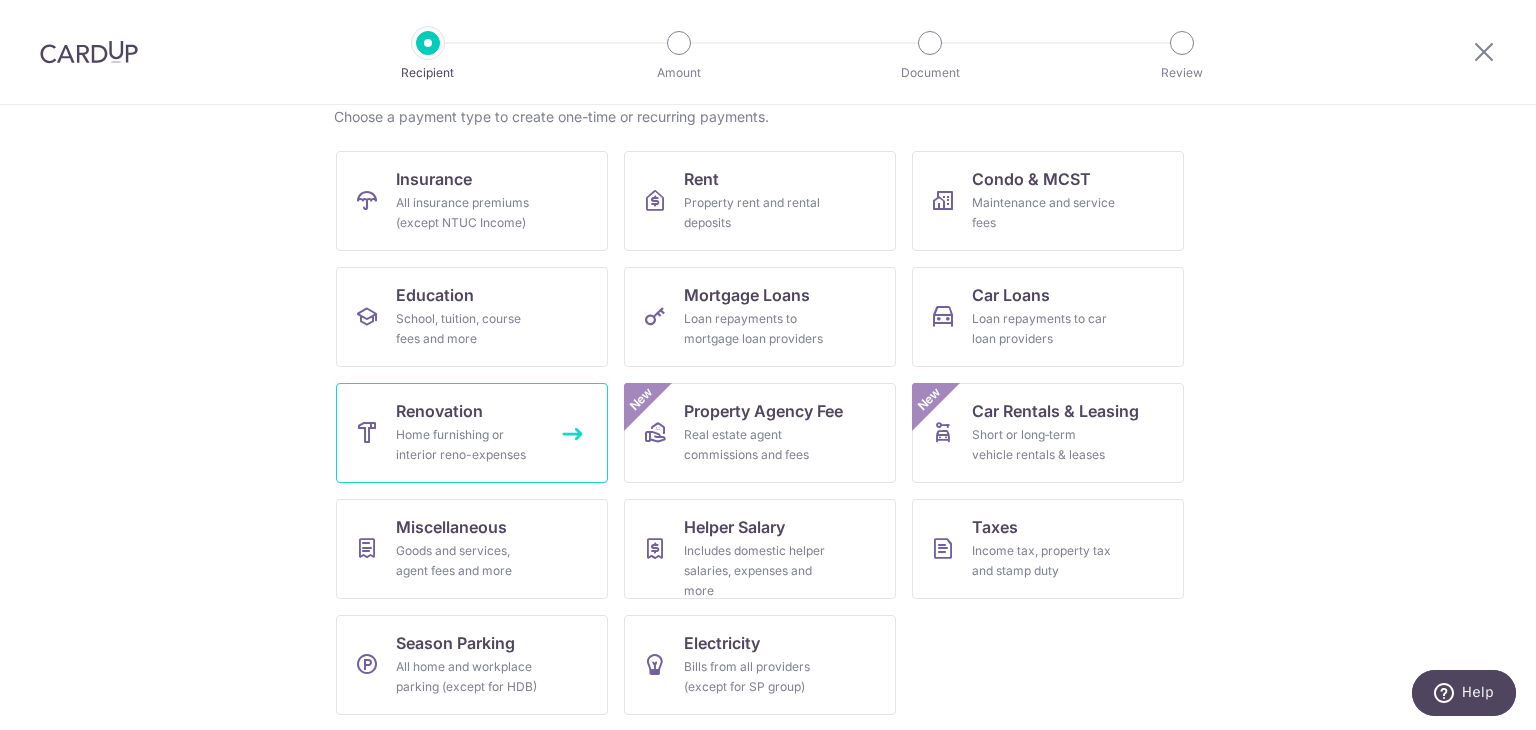 click on "Home furnishing or interior reno-expenses" at bounding box center (468, 445) 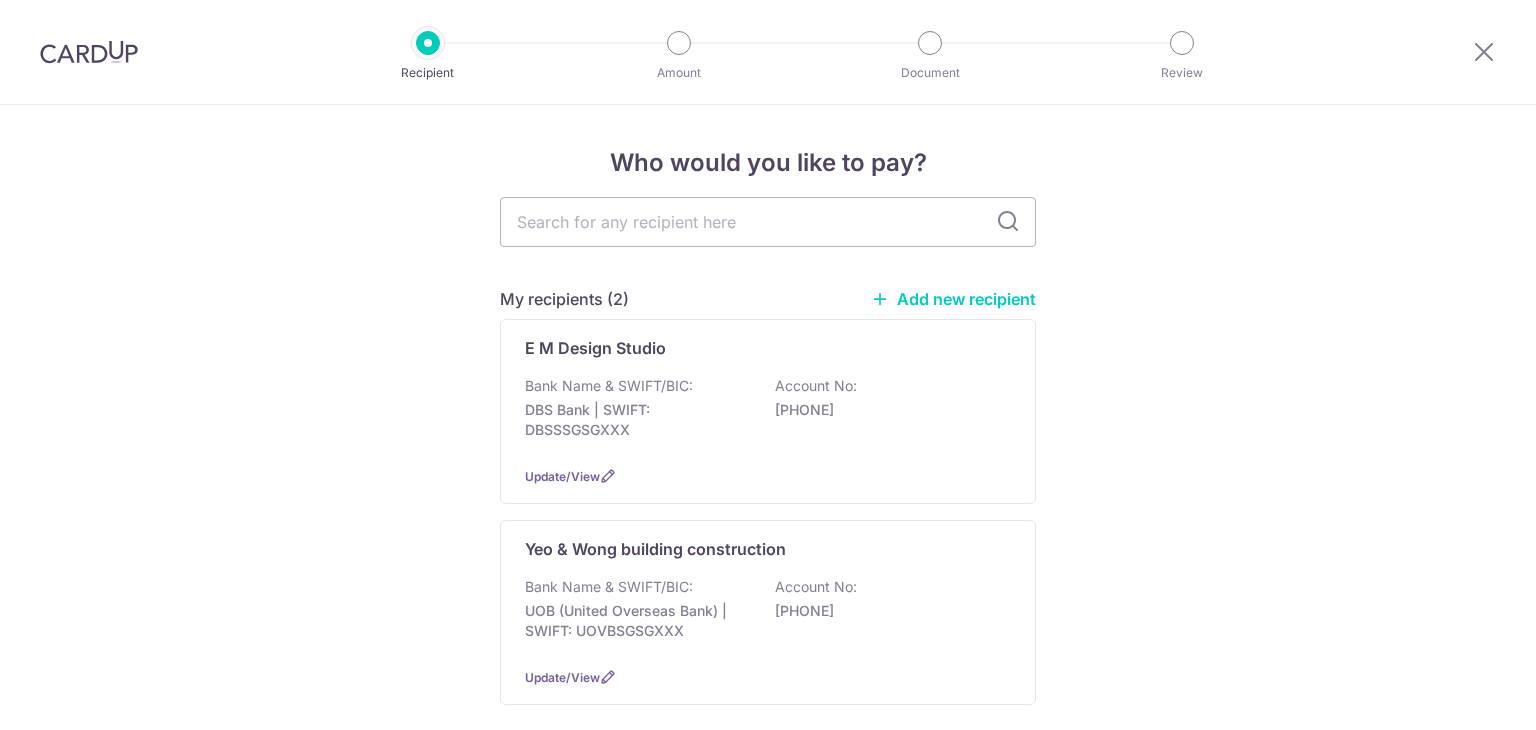 scroll, scrollTop: 0, scrollLeft: 0, axis: both 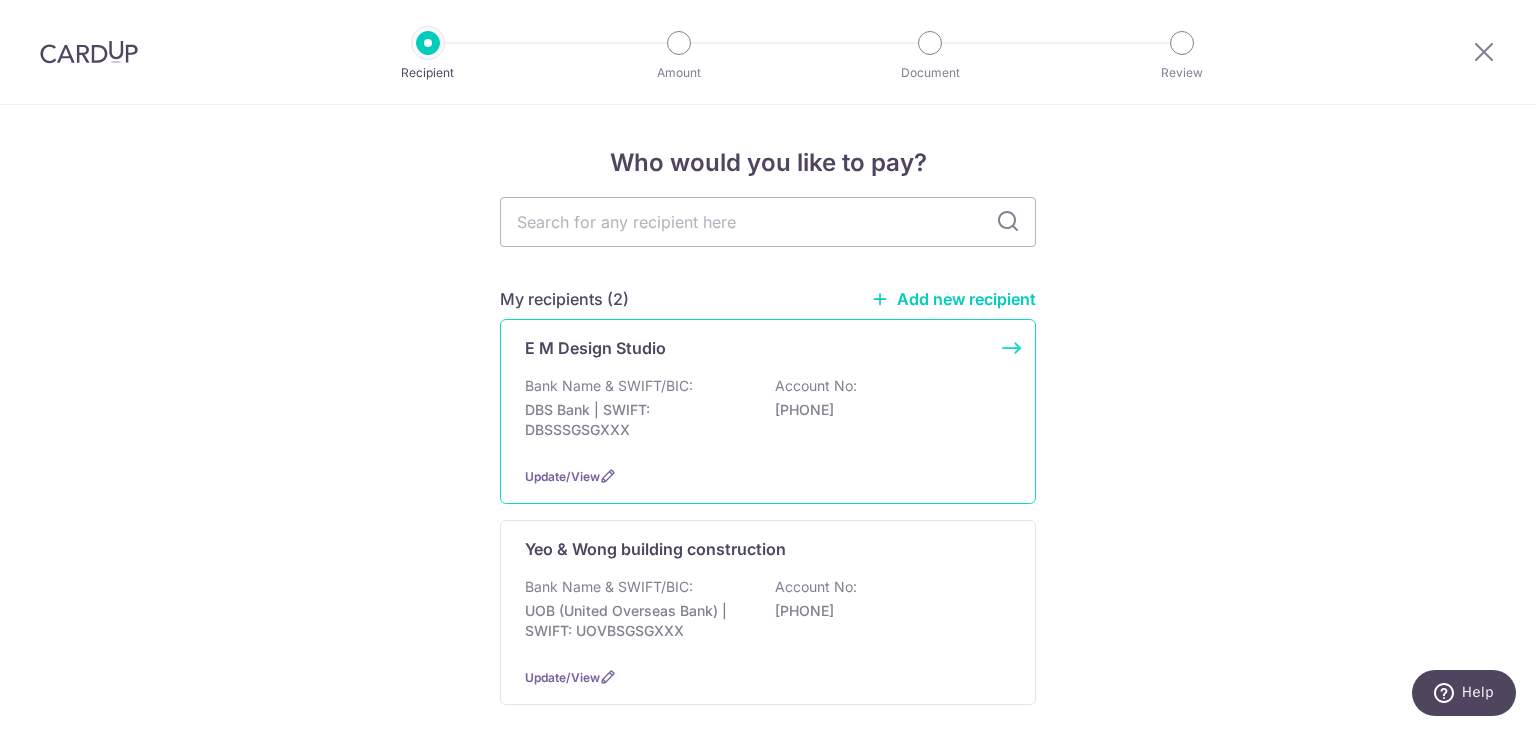 click on "DBS Bank | SWIFT: DBSSSGSGXXX" at bounding box center [637, 420] 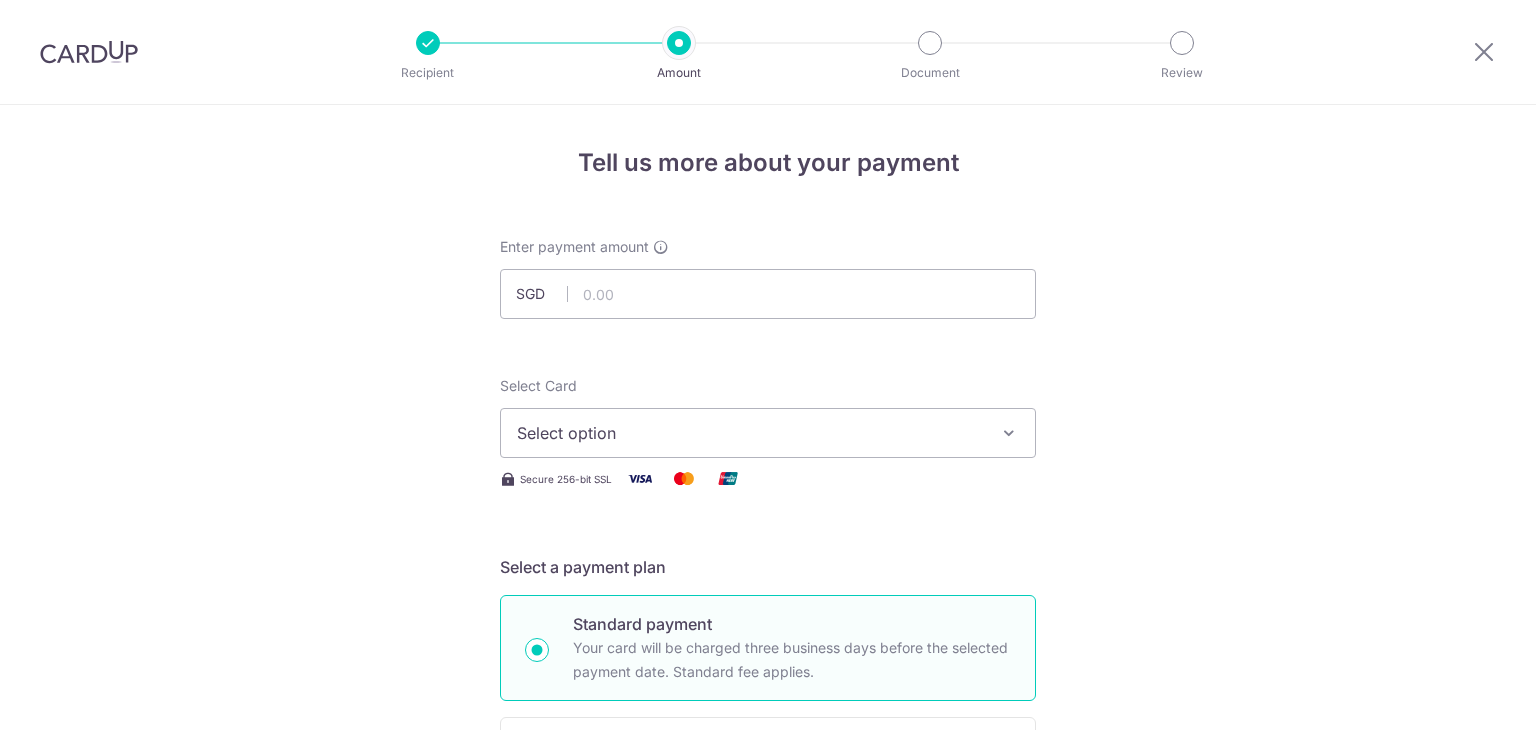 scroll, scrollTop: 0, scrollLeft: 0, axis: both 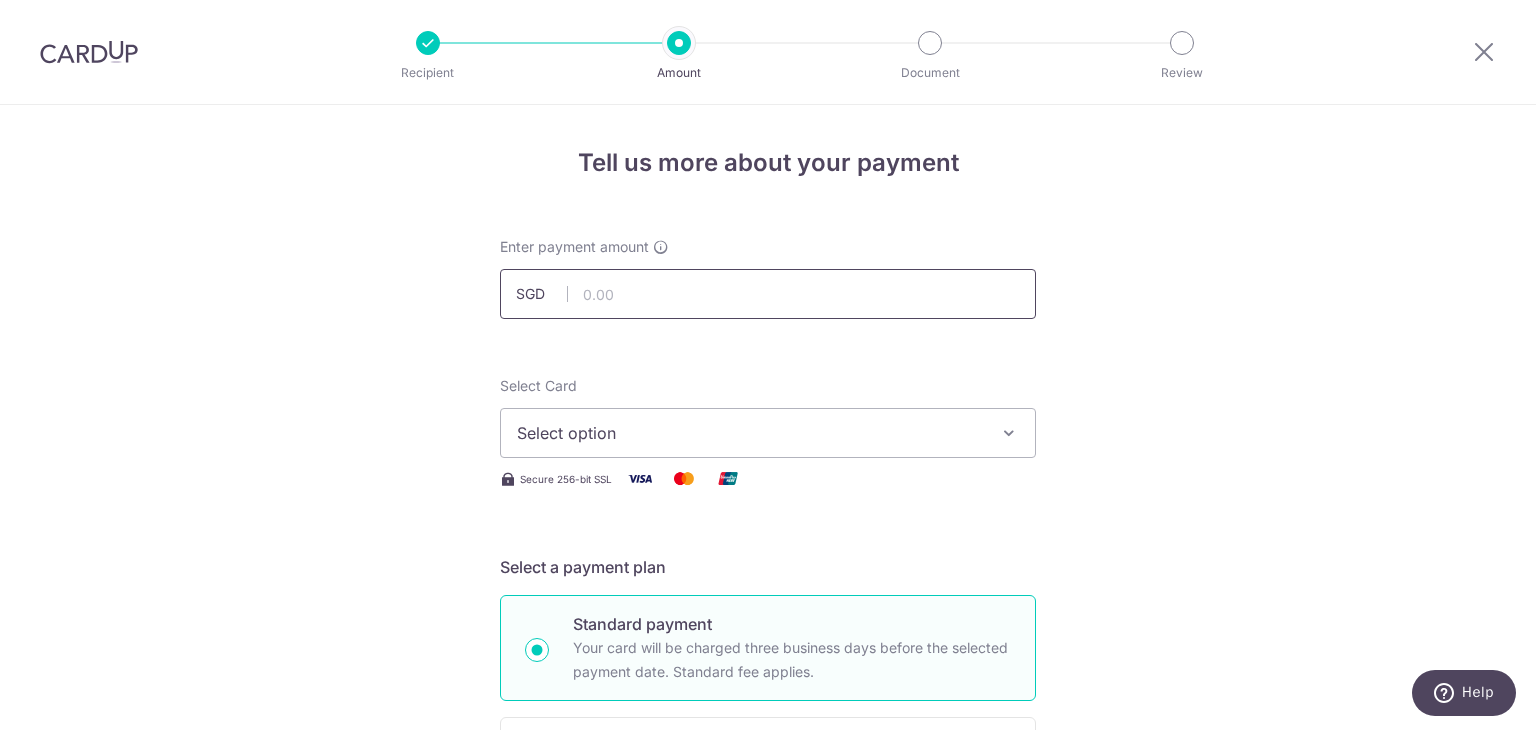 click at bounding box center (768, 294) 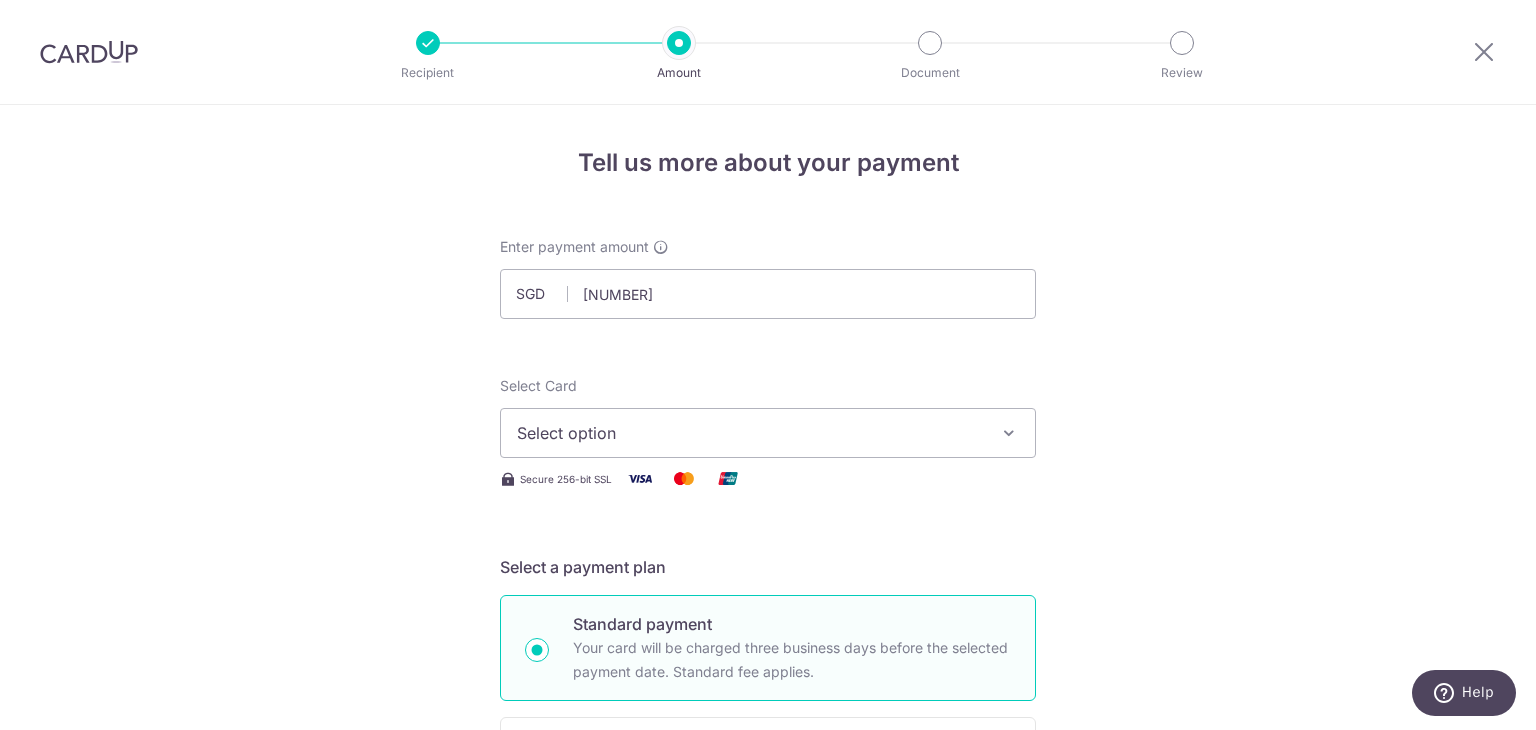 type on "294.00" 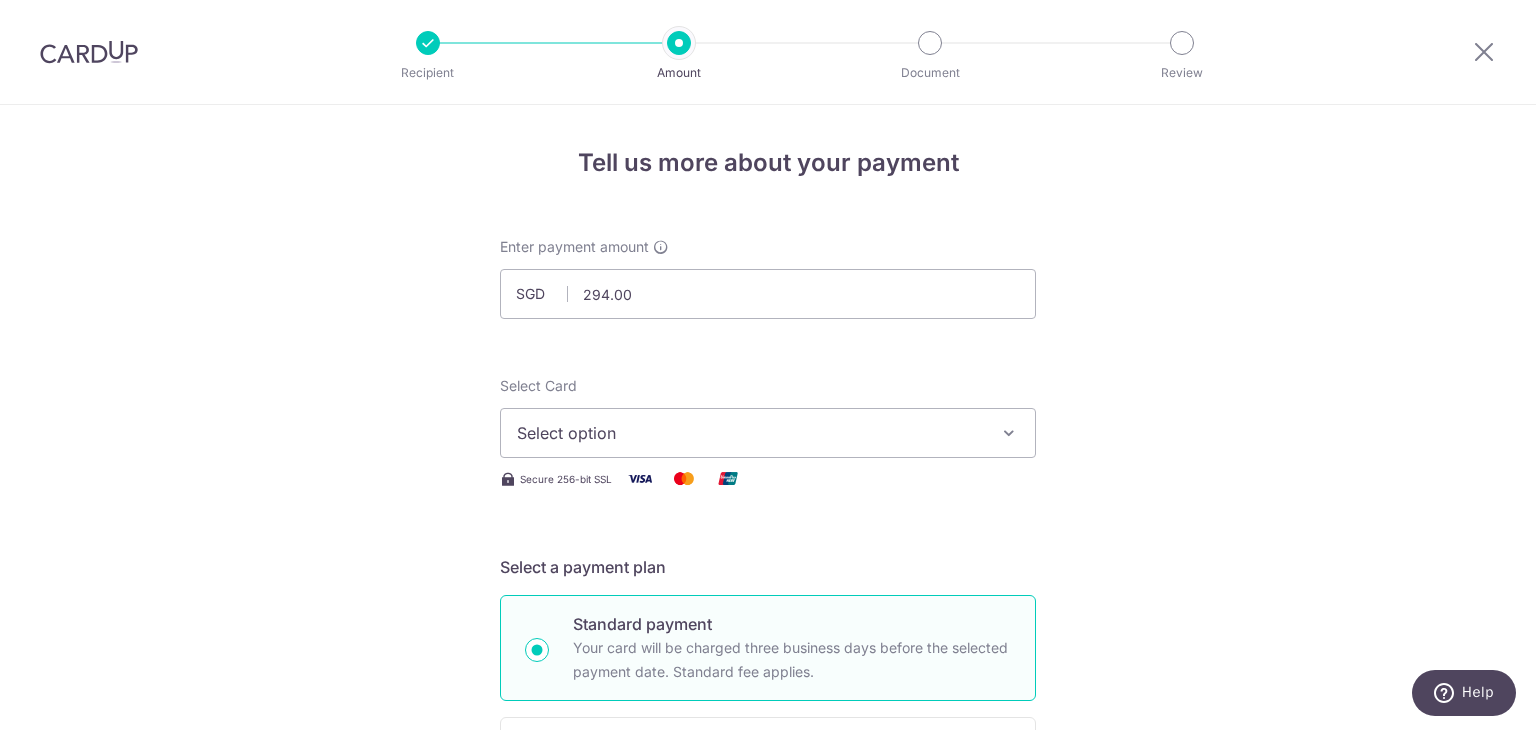 click on "Select option" at bounding box center (750, 433) 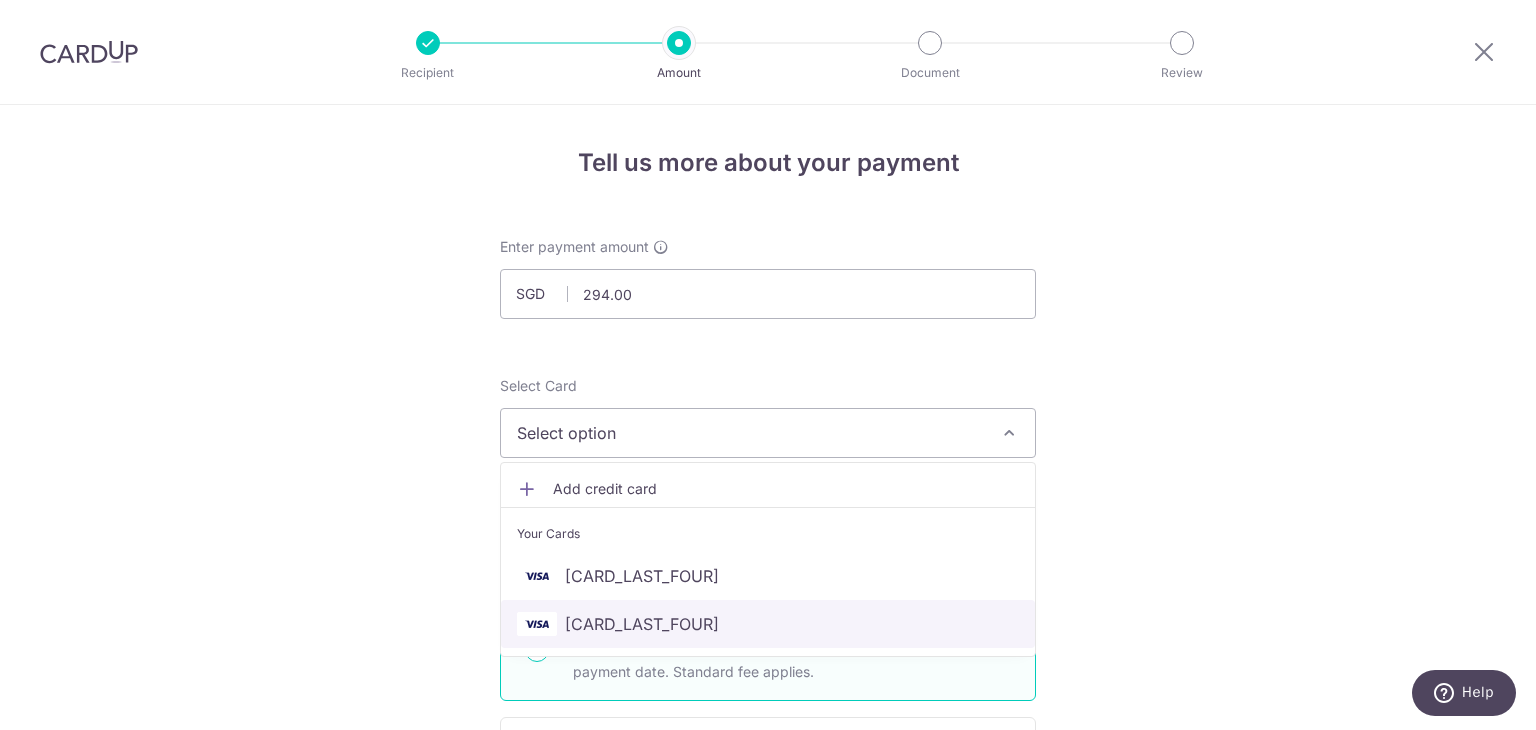 click on "**** 2973" at bounding box center [768, 624] 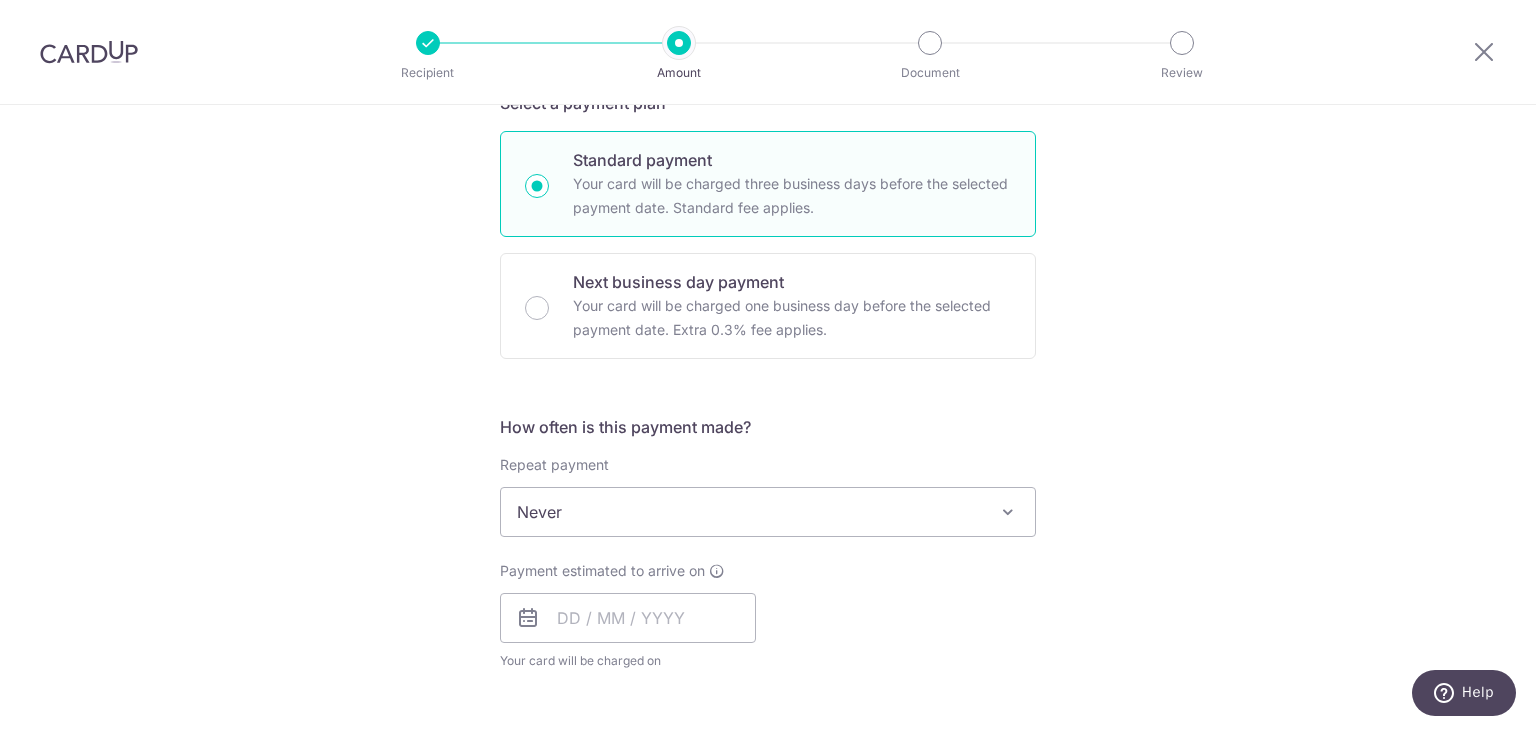 scroll, scrollTop: 500, scrollLeft: 0, axis: vertical 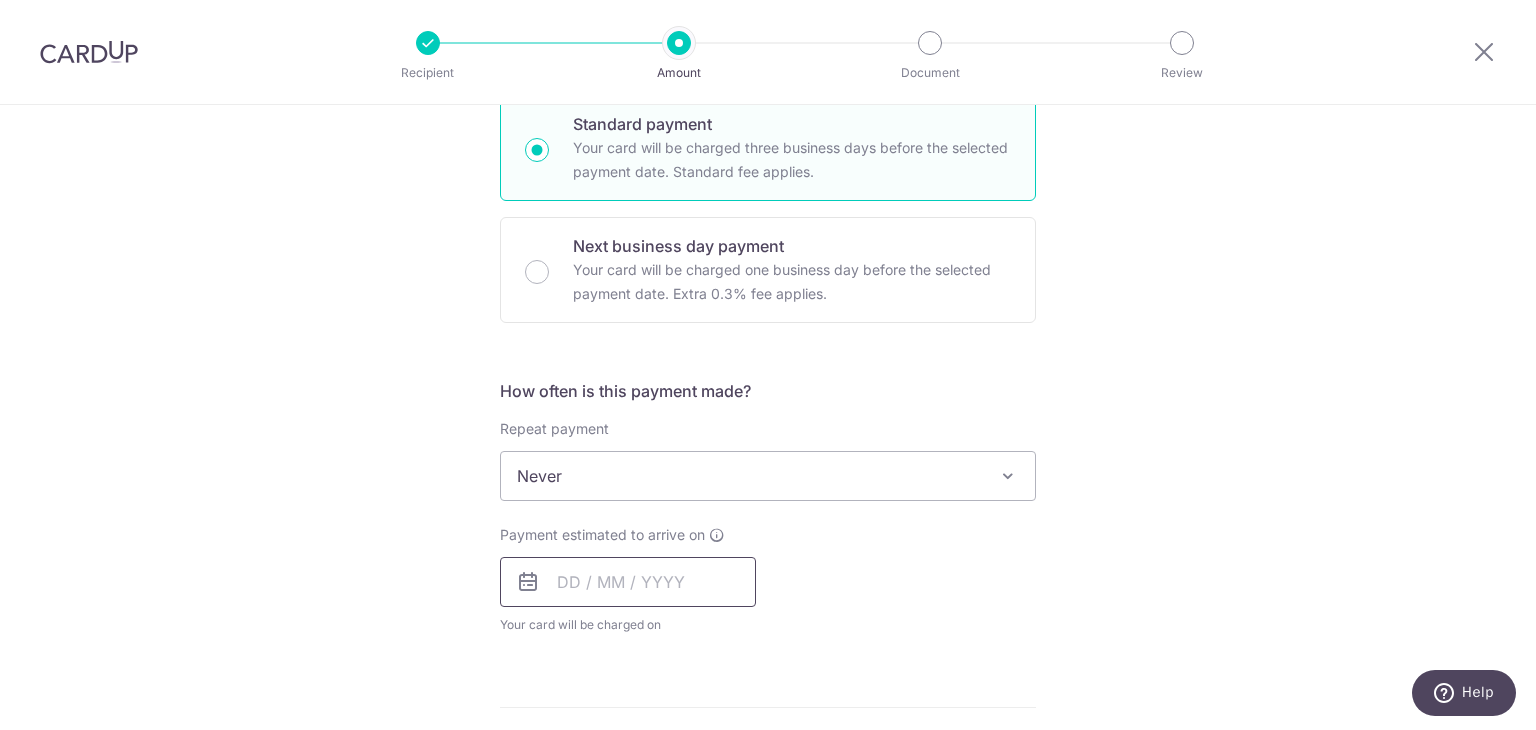 click at bounding box center (628, 582) 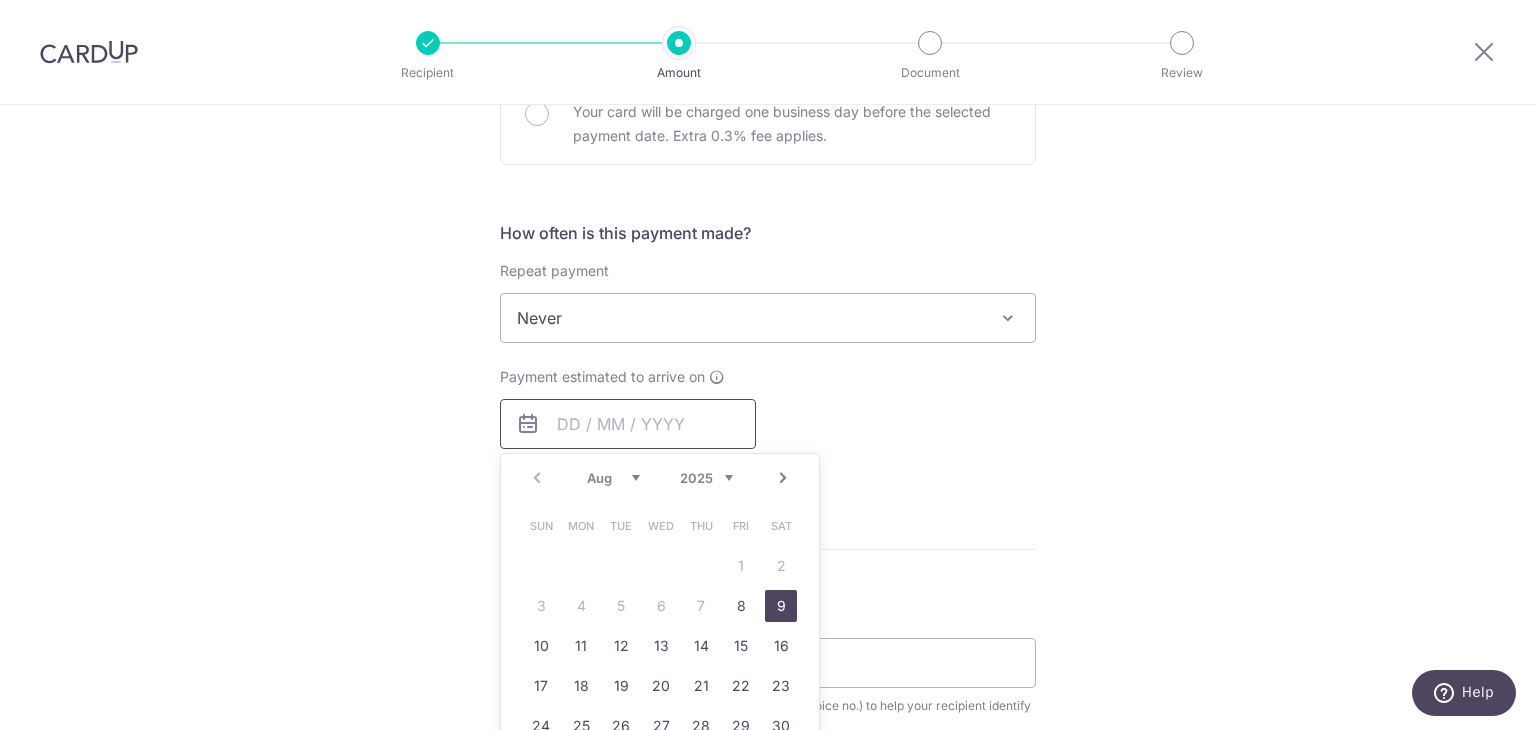 scroll, scrollTop: 700, scrollLeft: 0, axis: vertical 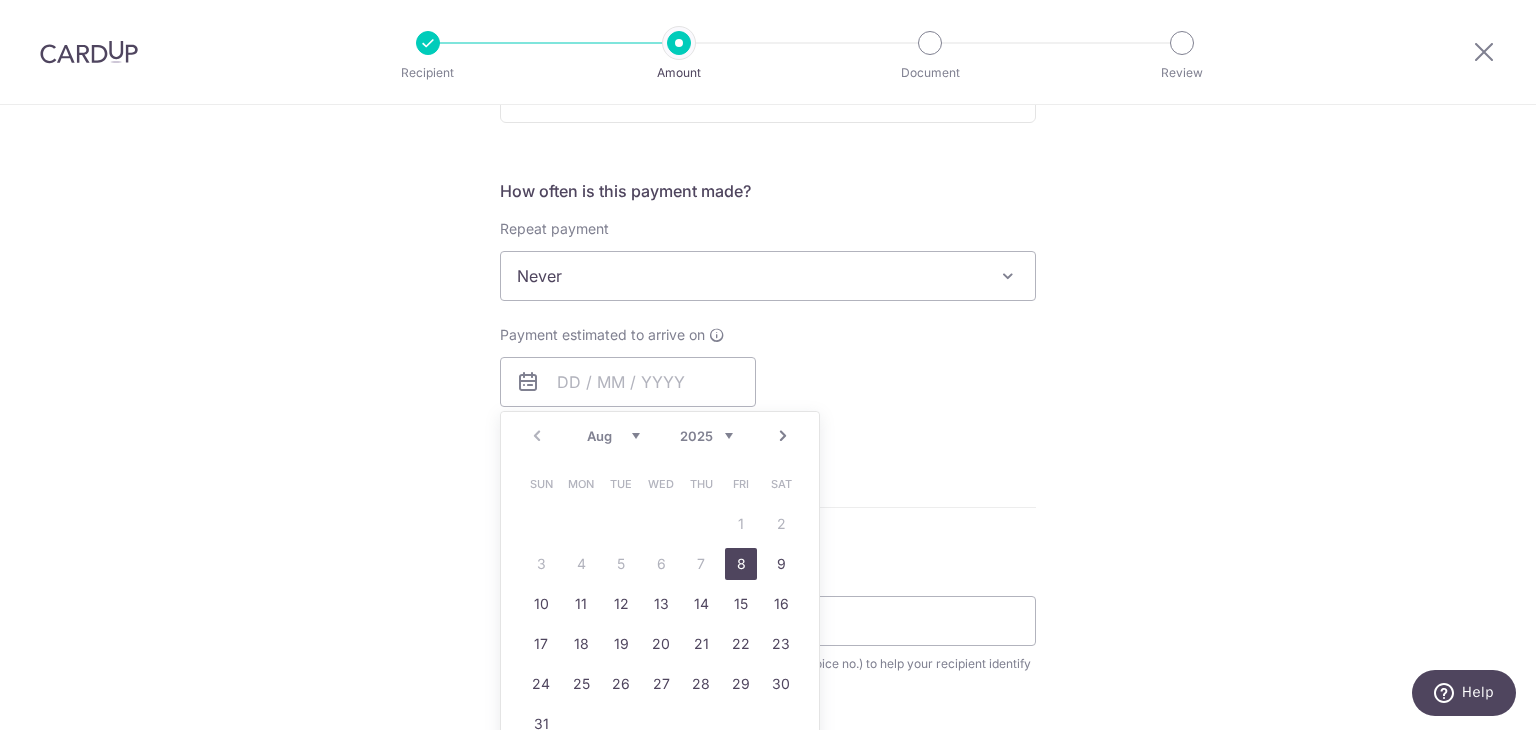 click on "8" at bounding box center (741, 564) 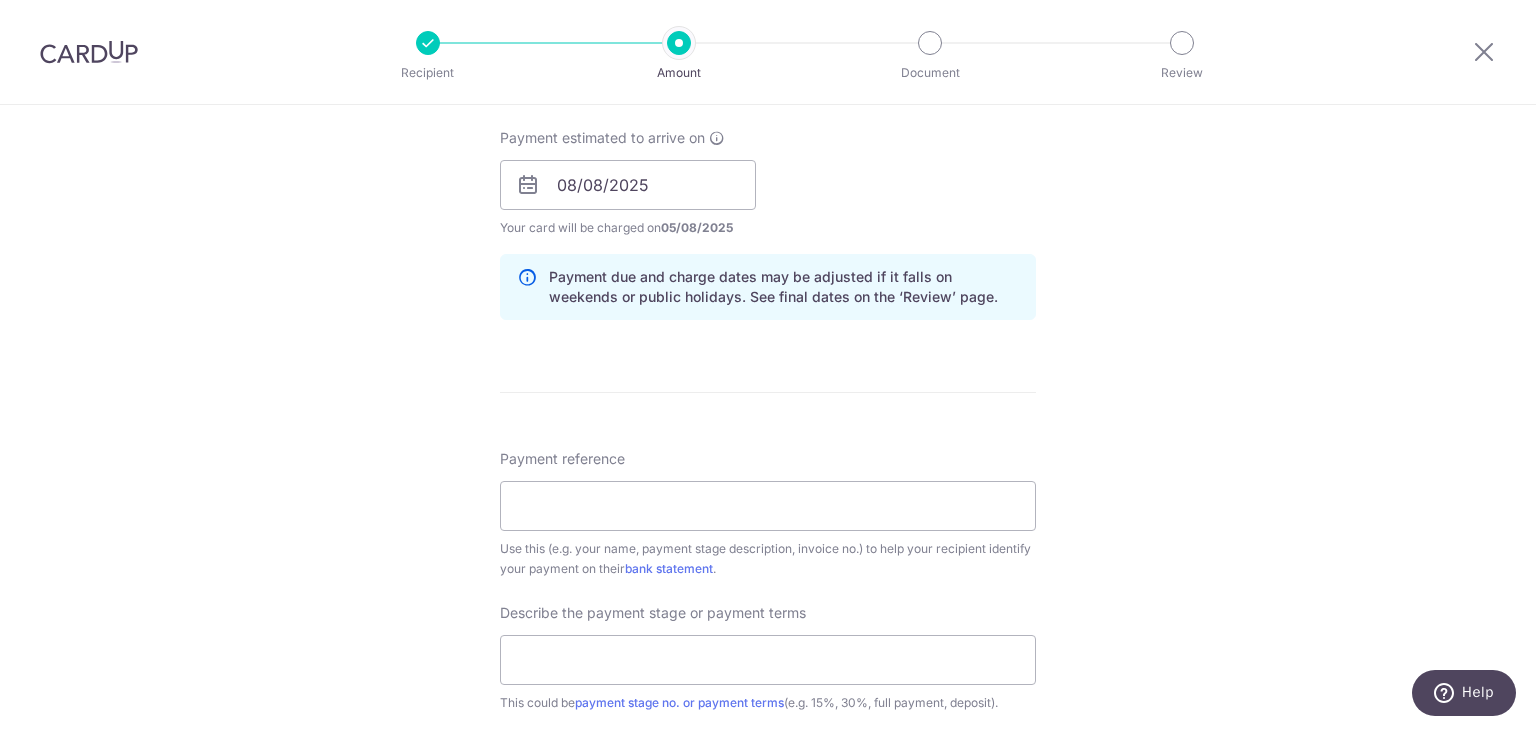 scroll, scrollTop: 900, scrollLeft: 0, axis: vertical 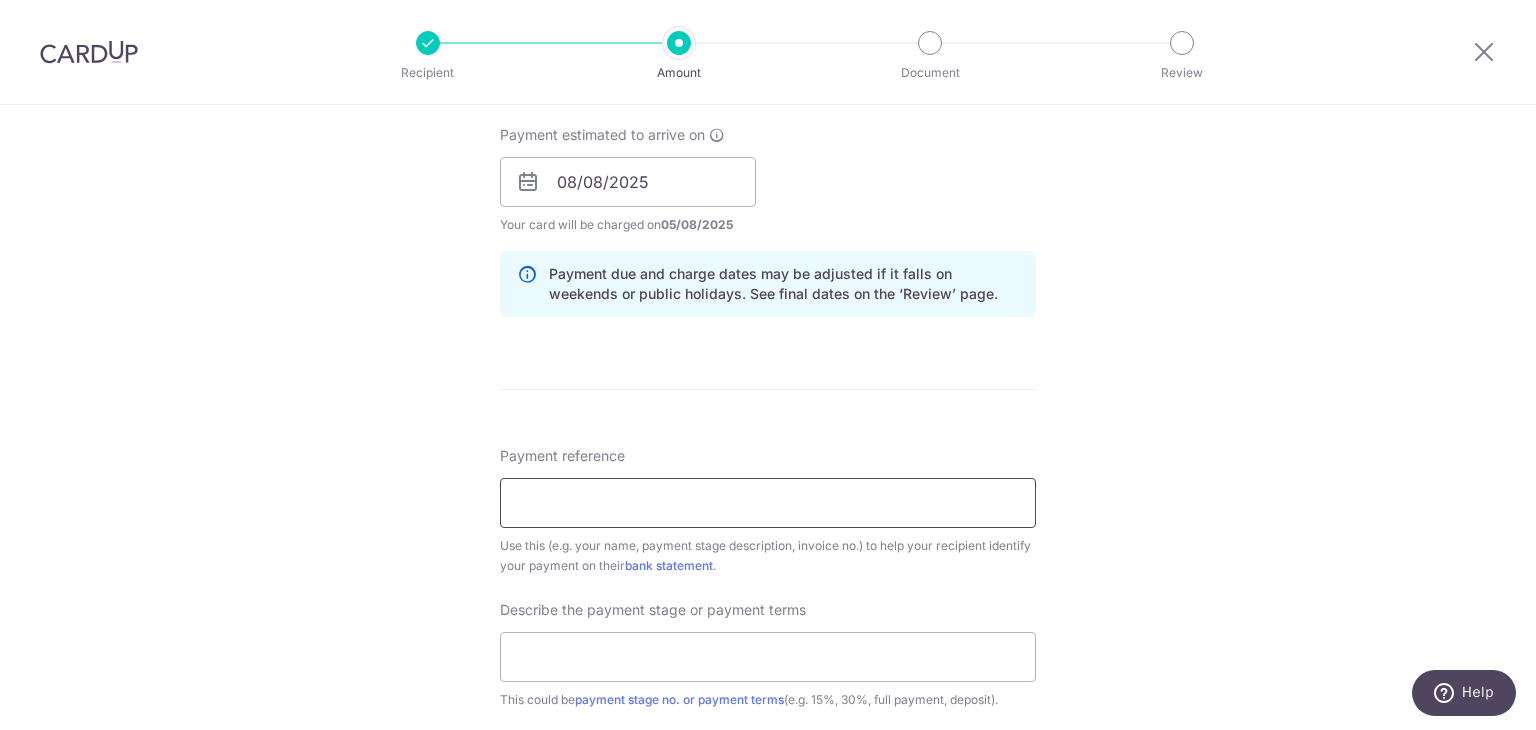 click on "Payment reference" at bounding box center [768, 503] 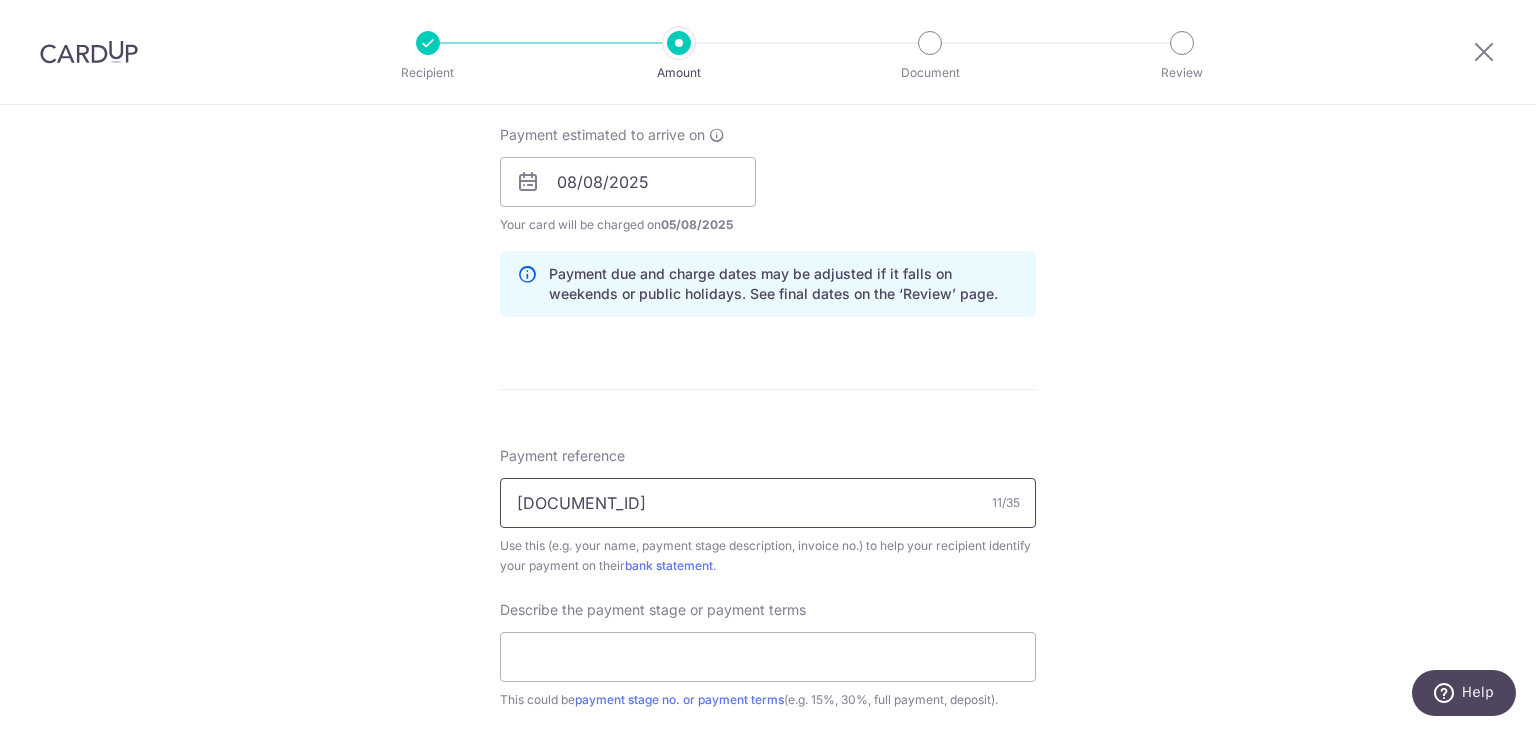 click on "[REFERENCE_ID]" at bounding box center [768, 503] 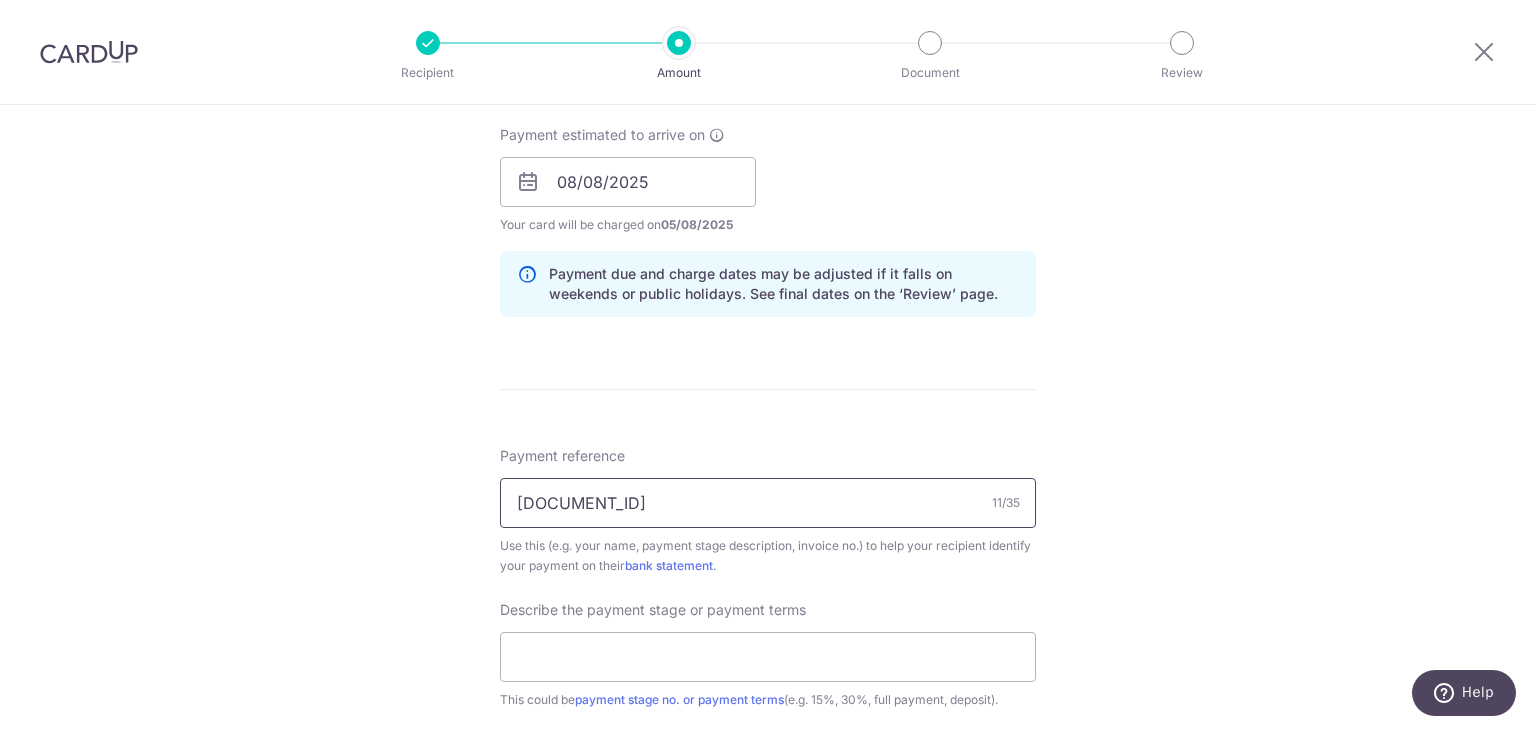type on "[REFERENCE_ID]" 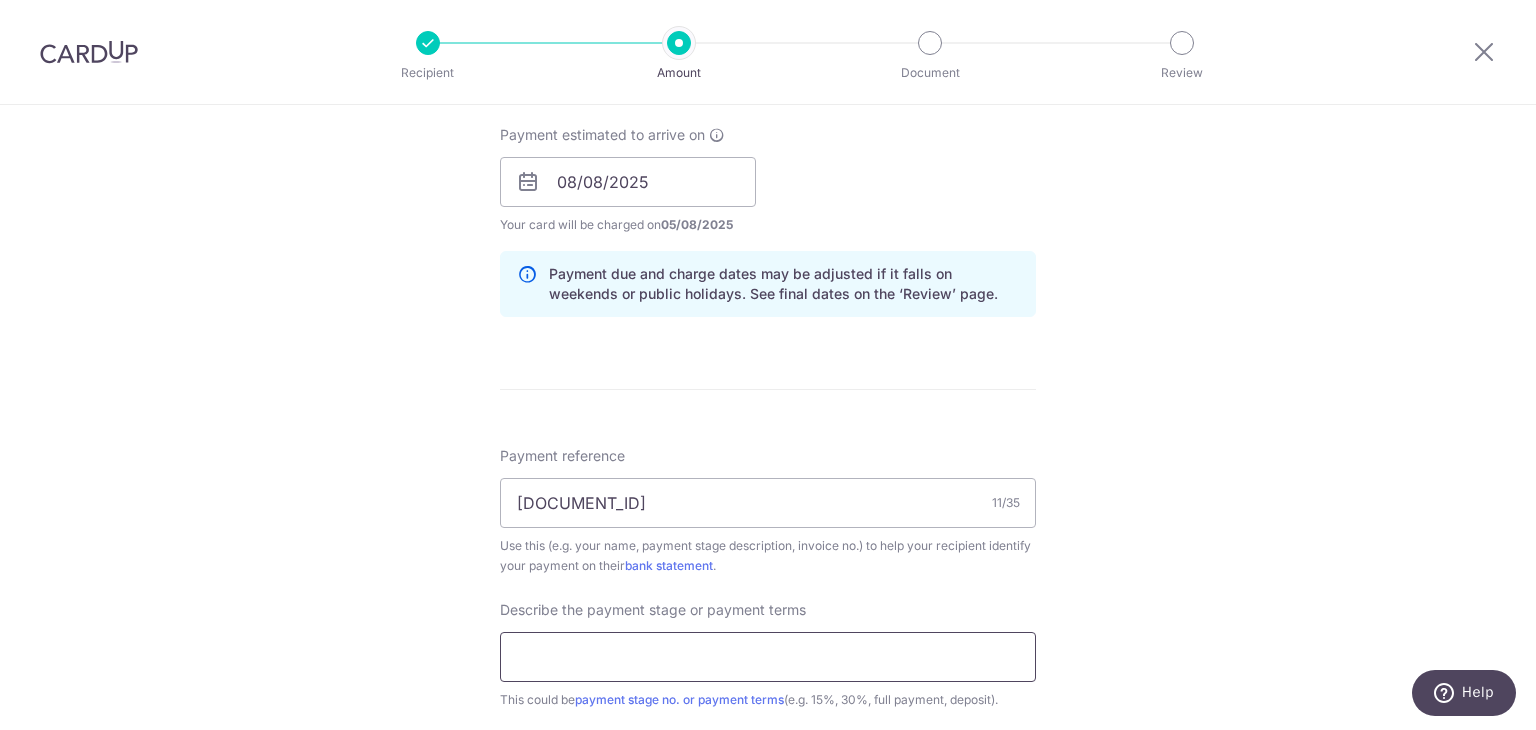 click at bounding box center (768, 657) 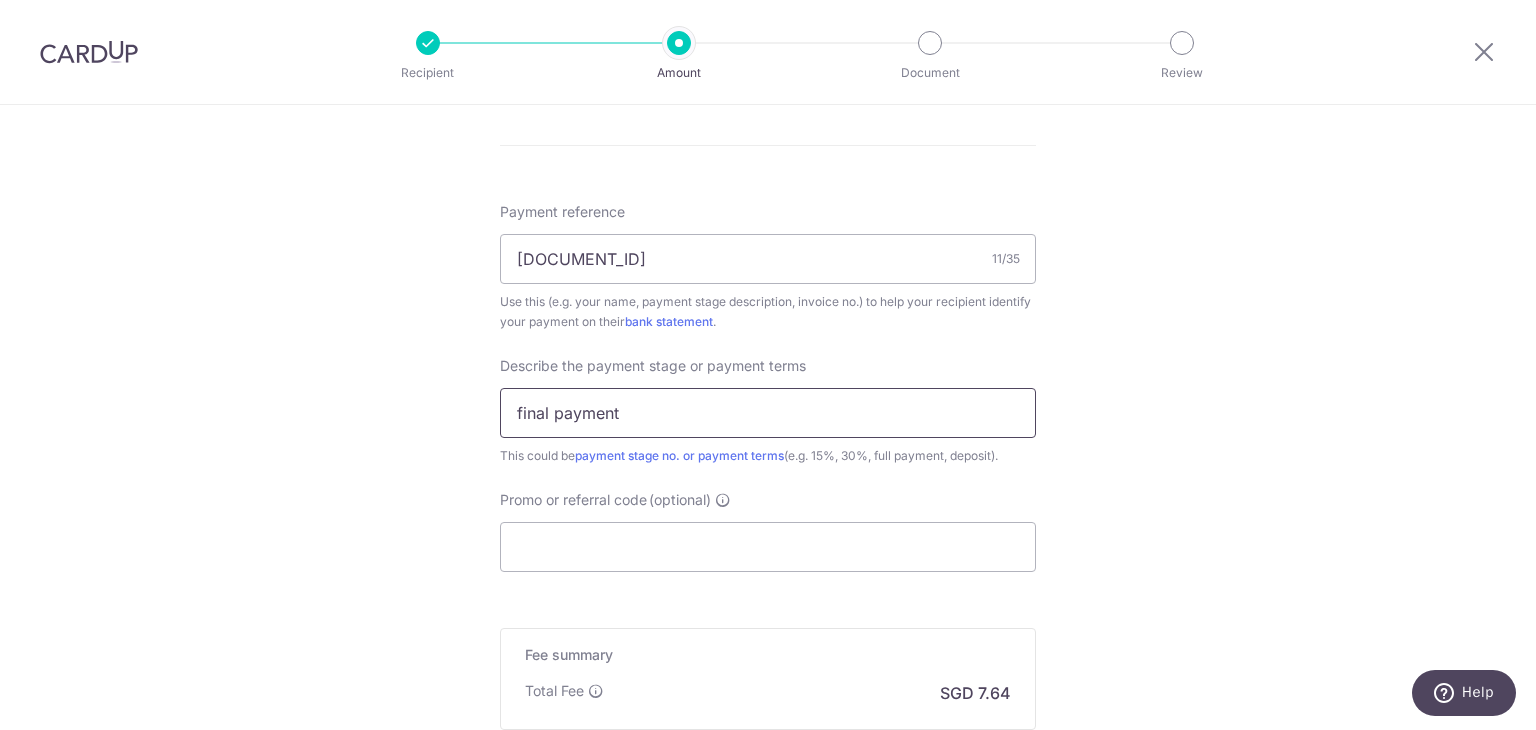 scroll, scrollTop: 1200, scrollLeft: 0, axis: vertical 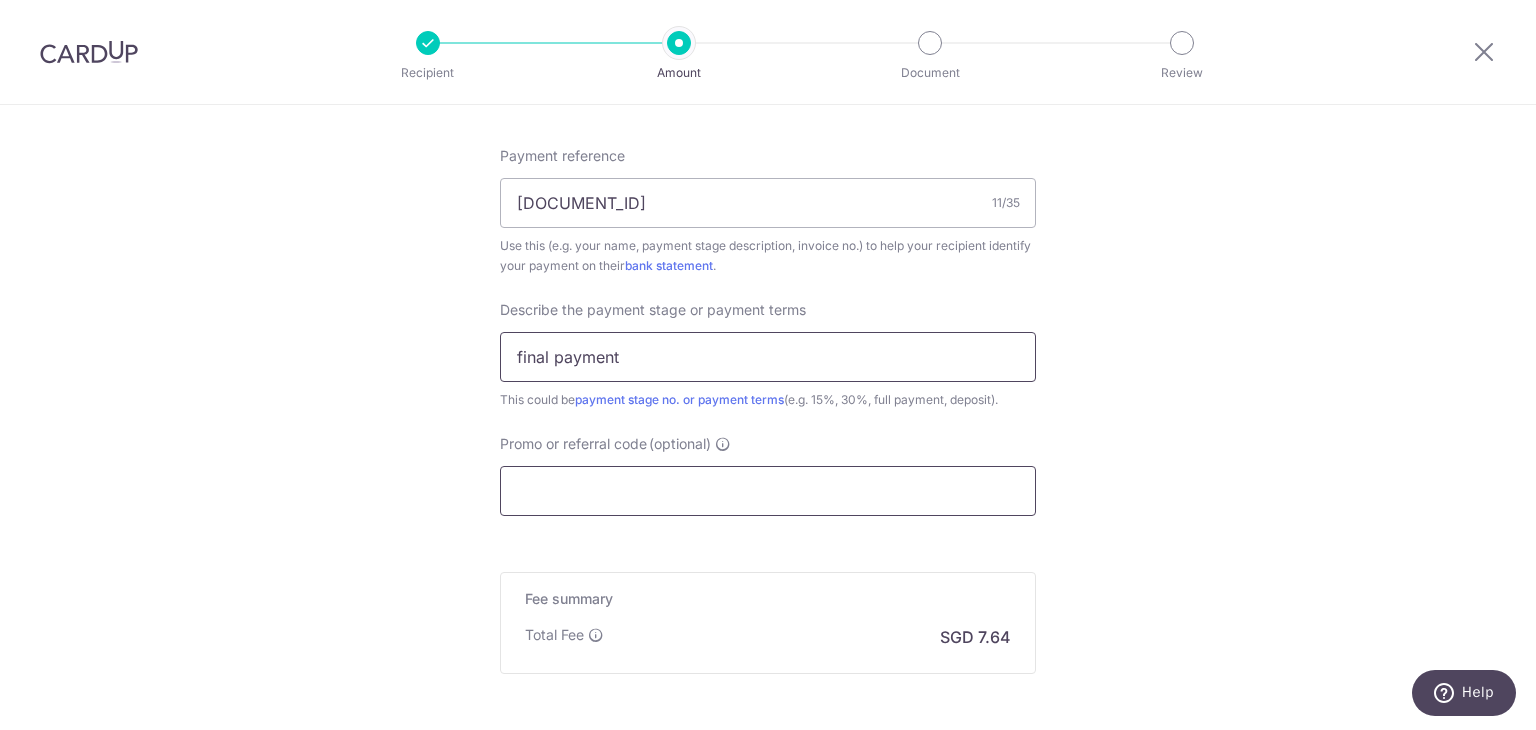 type on "final payment" 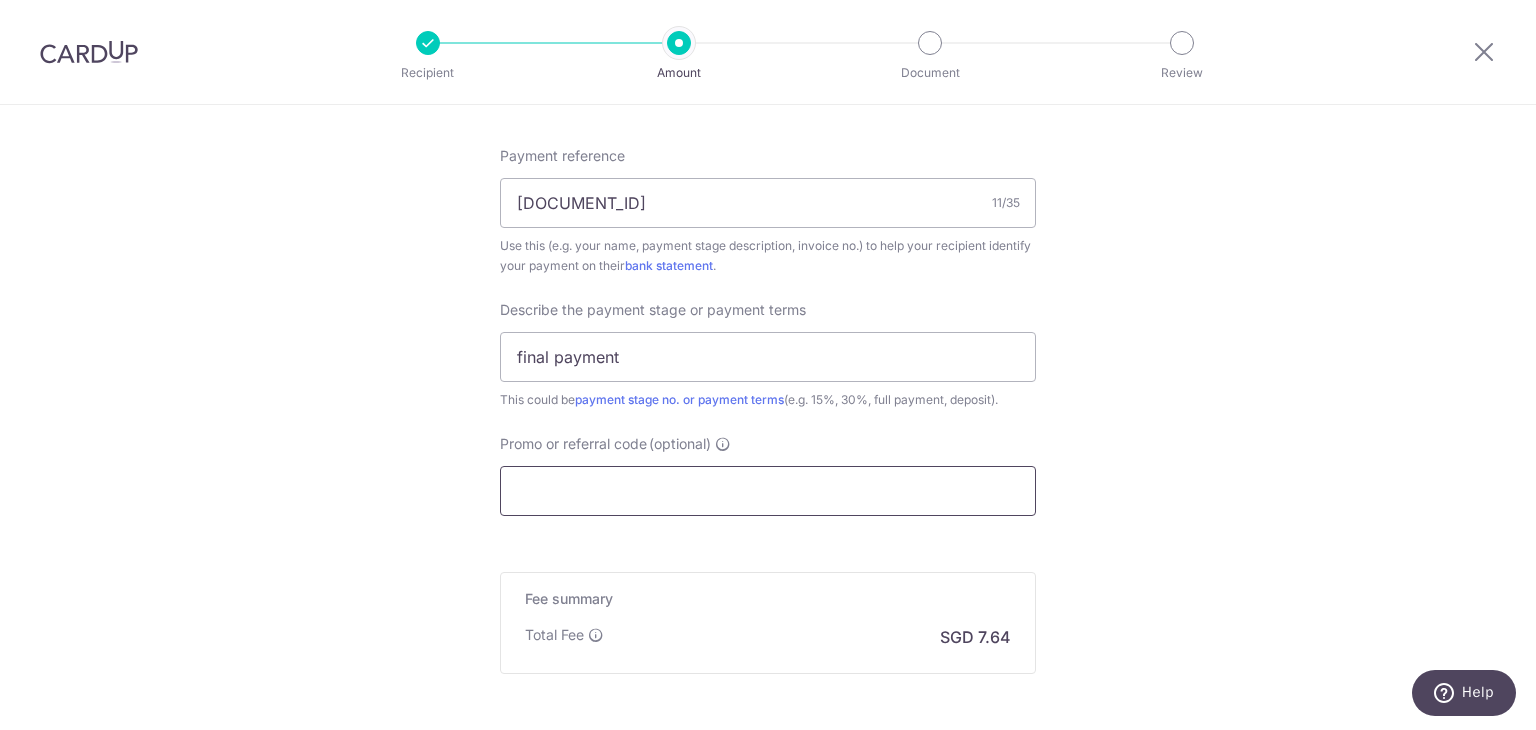 click on "Promo or referral code
(optional)" at bounding box center (768, 491) 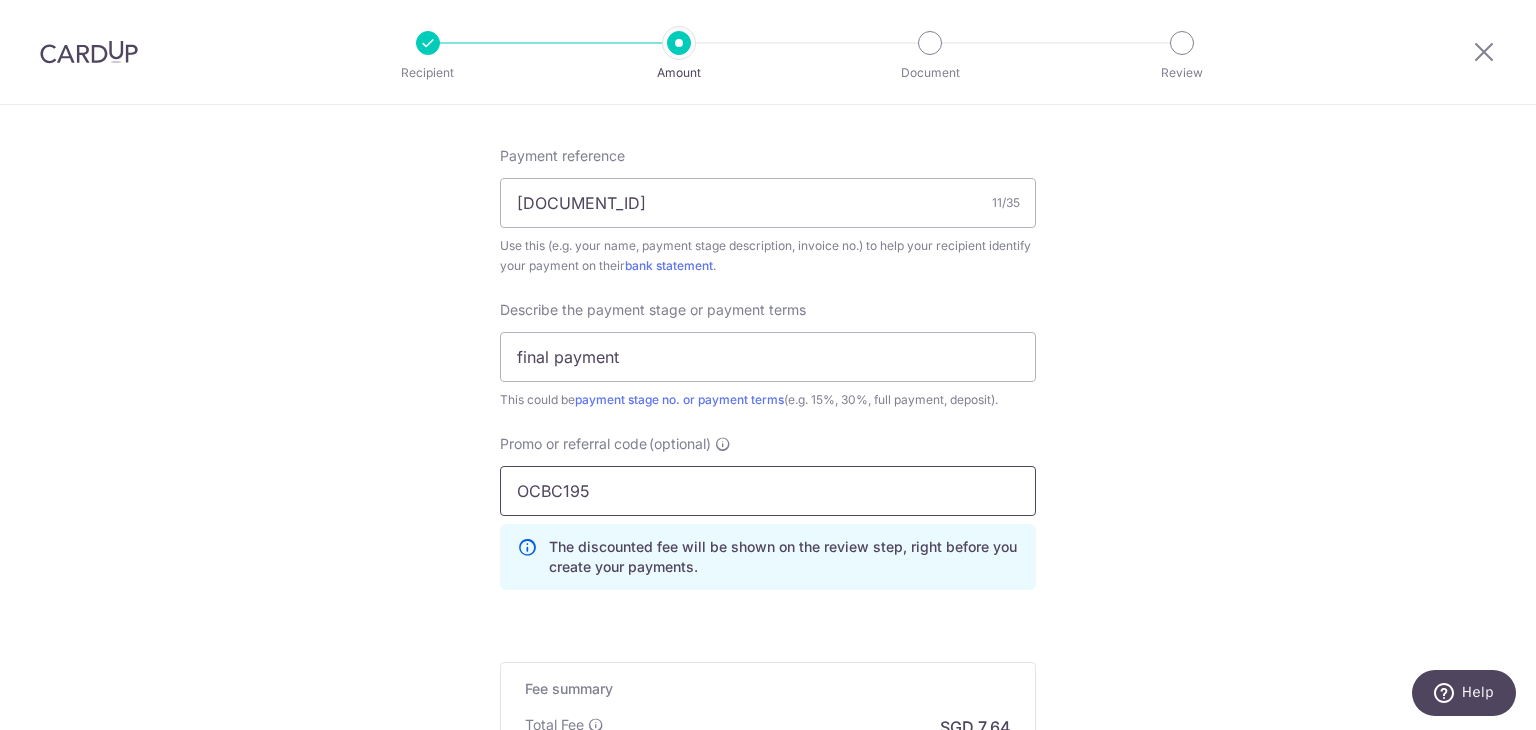 type on "OCBC195" 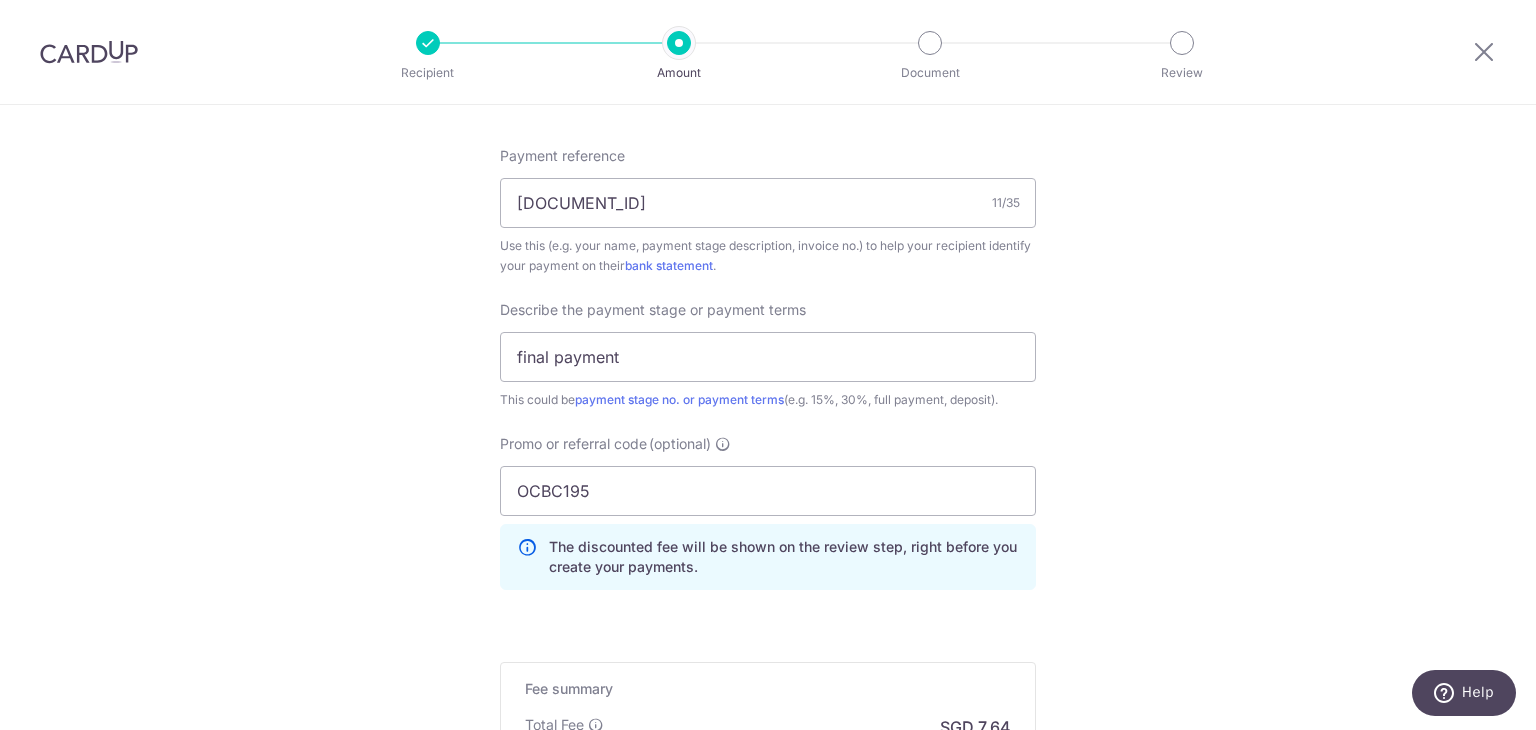 click on "Tell us more about your payment
Enter payment amount
SGD
294.00
294.00
Select Card
**** 2973
Add credit card
Your Cards
**** 3254
**** 2973
Secure 256-bit SSL
Text
New card details
Card
Secure 256-bit SSL" at bounding box center [768, -38] 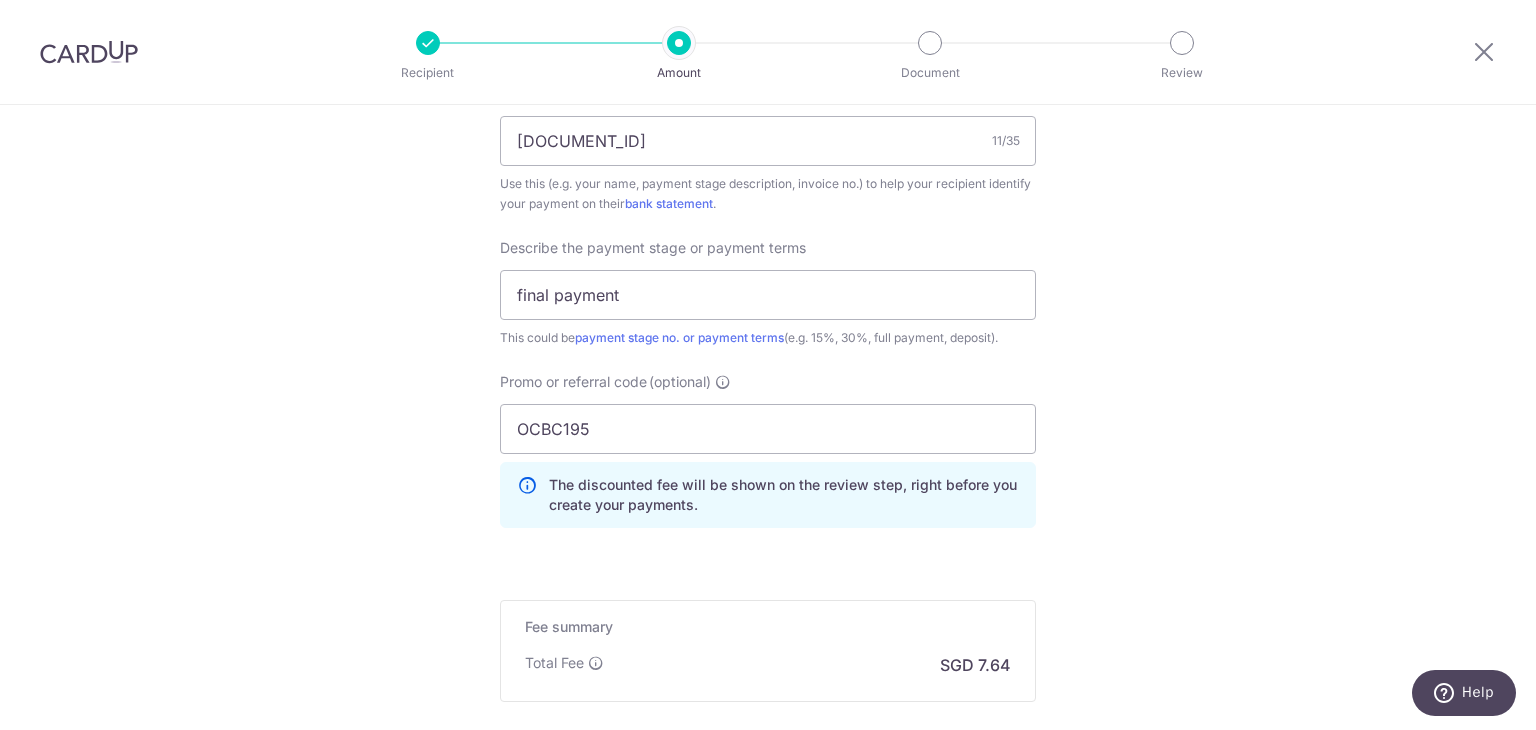 scroll, scrollTop: 1387, scrollLeft: 0, axis: vertical 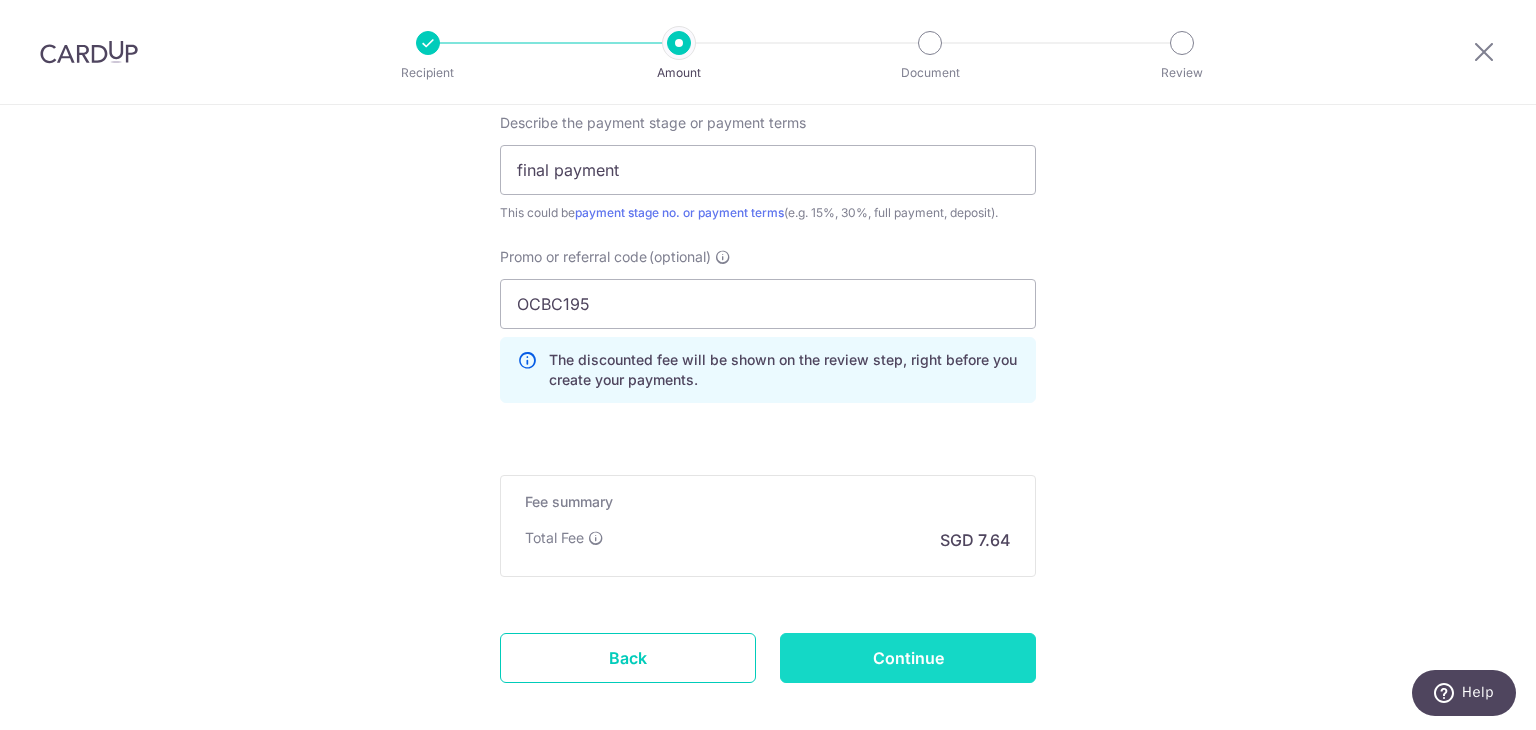 click on "Continue" at bounding box center [908, 658] 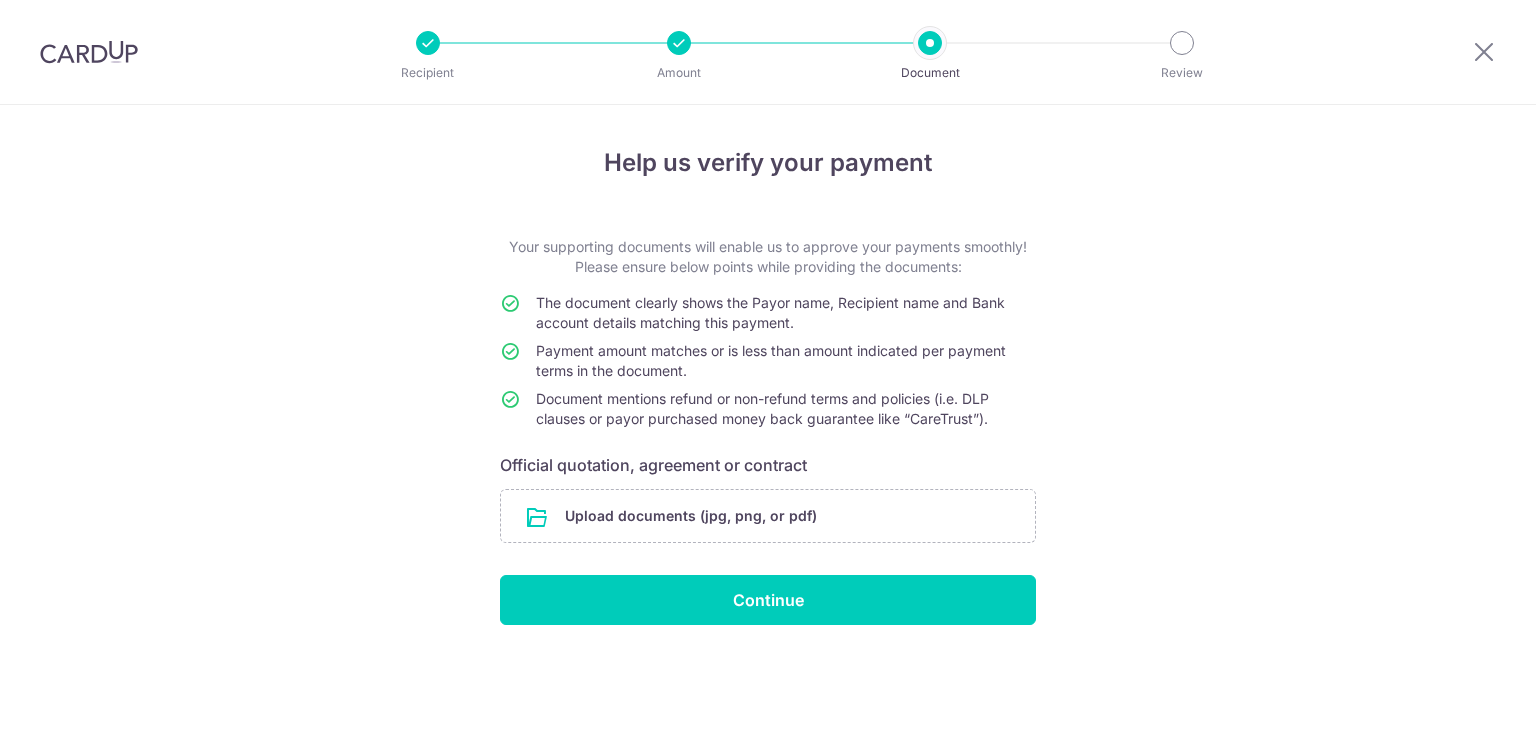 scroll, scrollTop: 0, scrollLeft: 0, axis: both 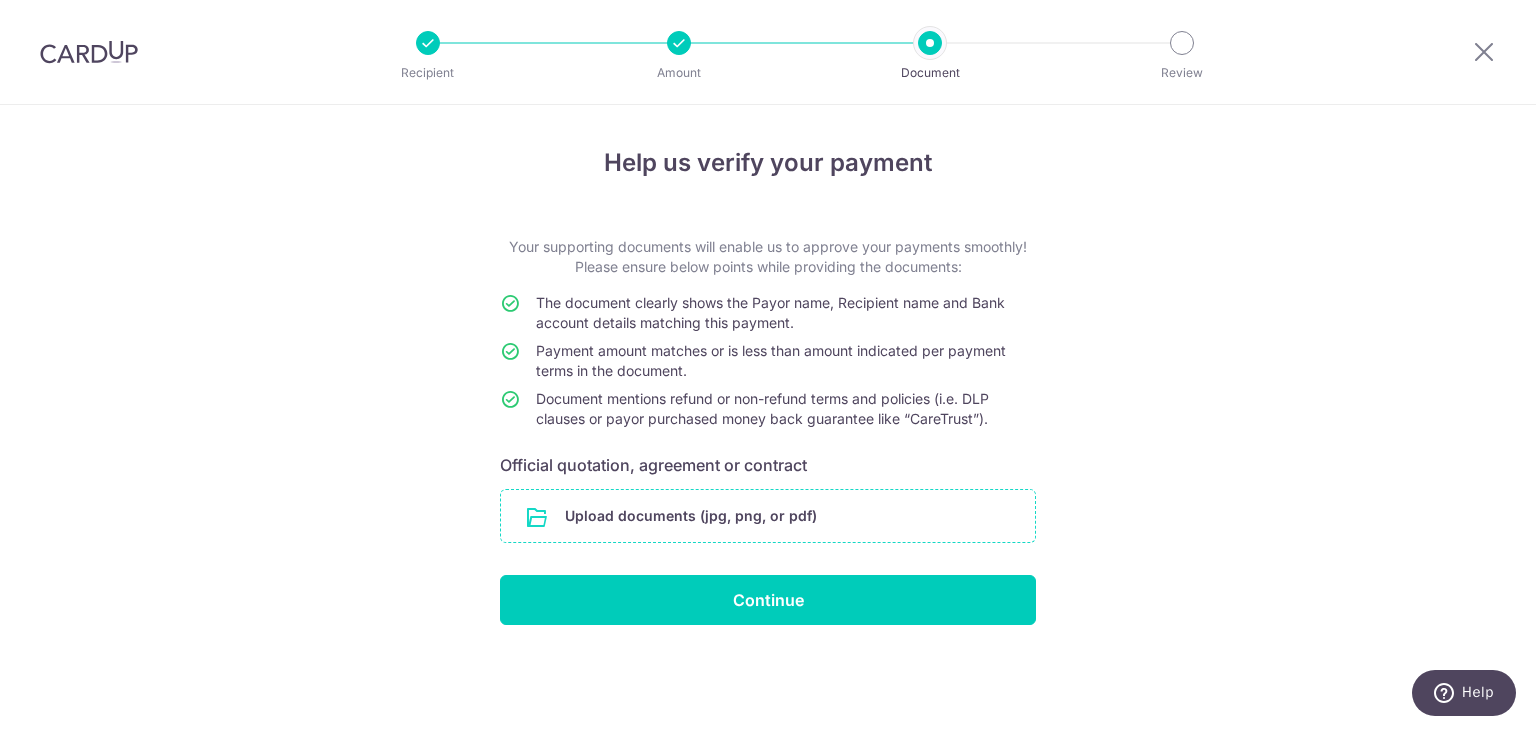 click at bounding box center [768, 516] 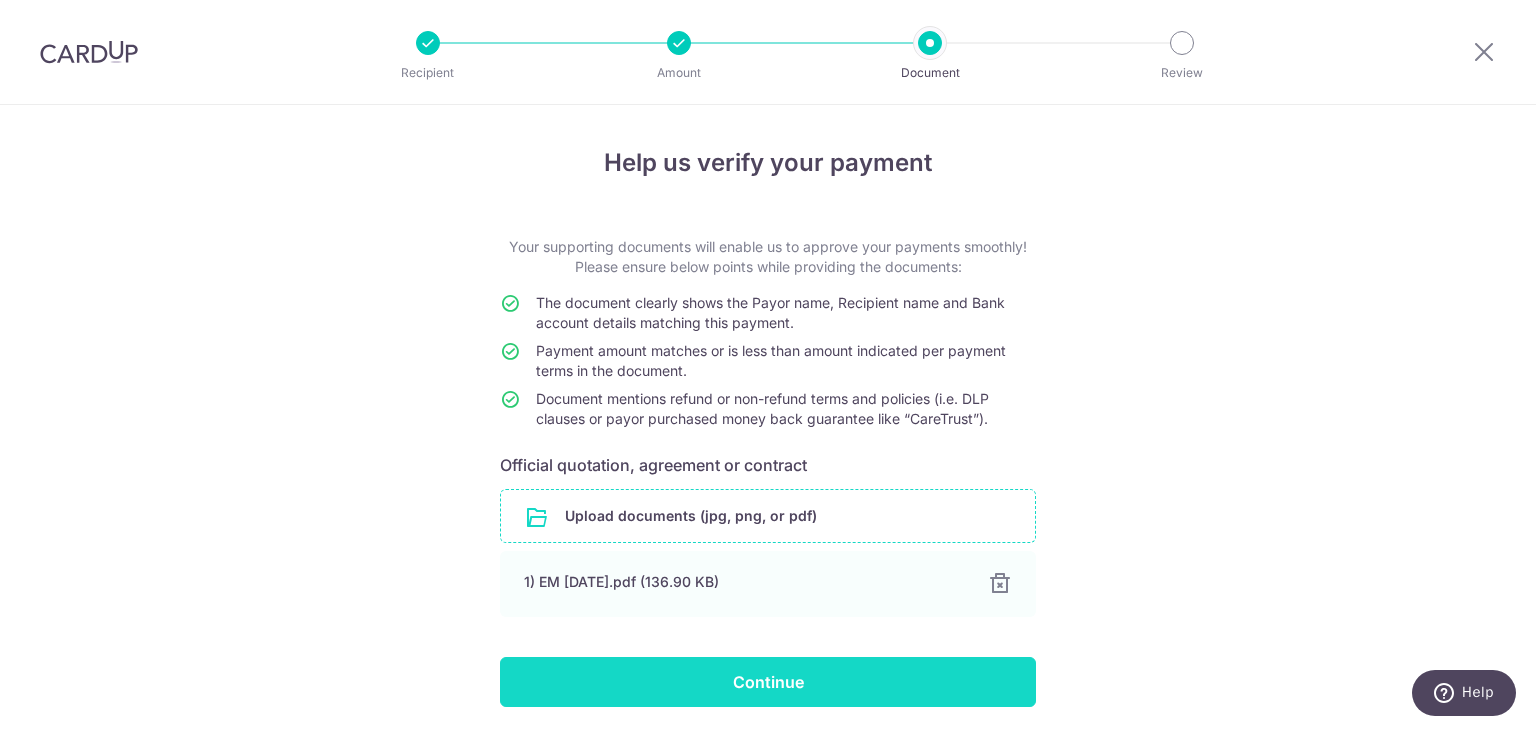 click on "Continue" at bounding box center (768, 682) 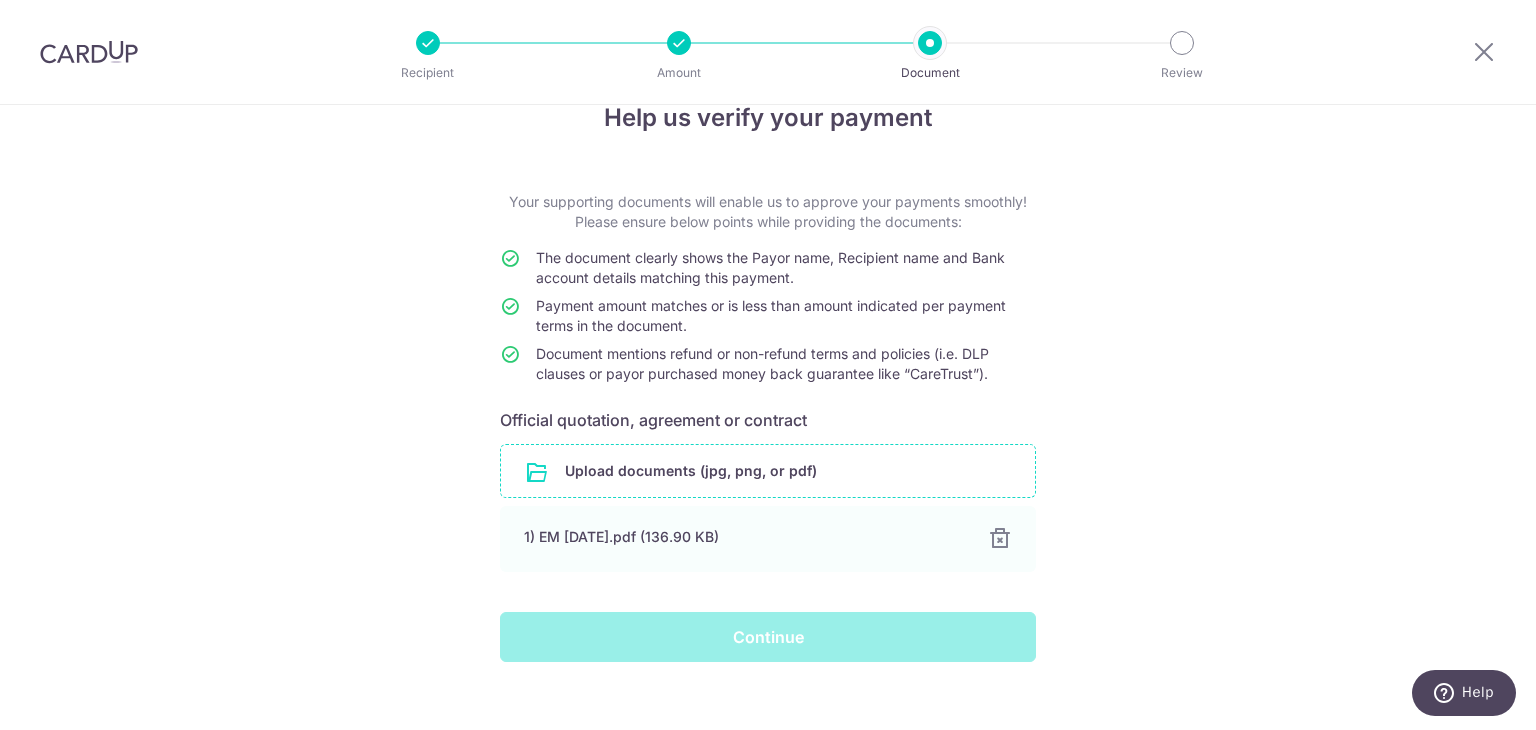 scroll, scrollTop: 70, scrollLeft: 0, axis: vertical 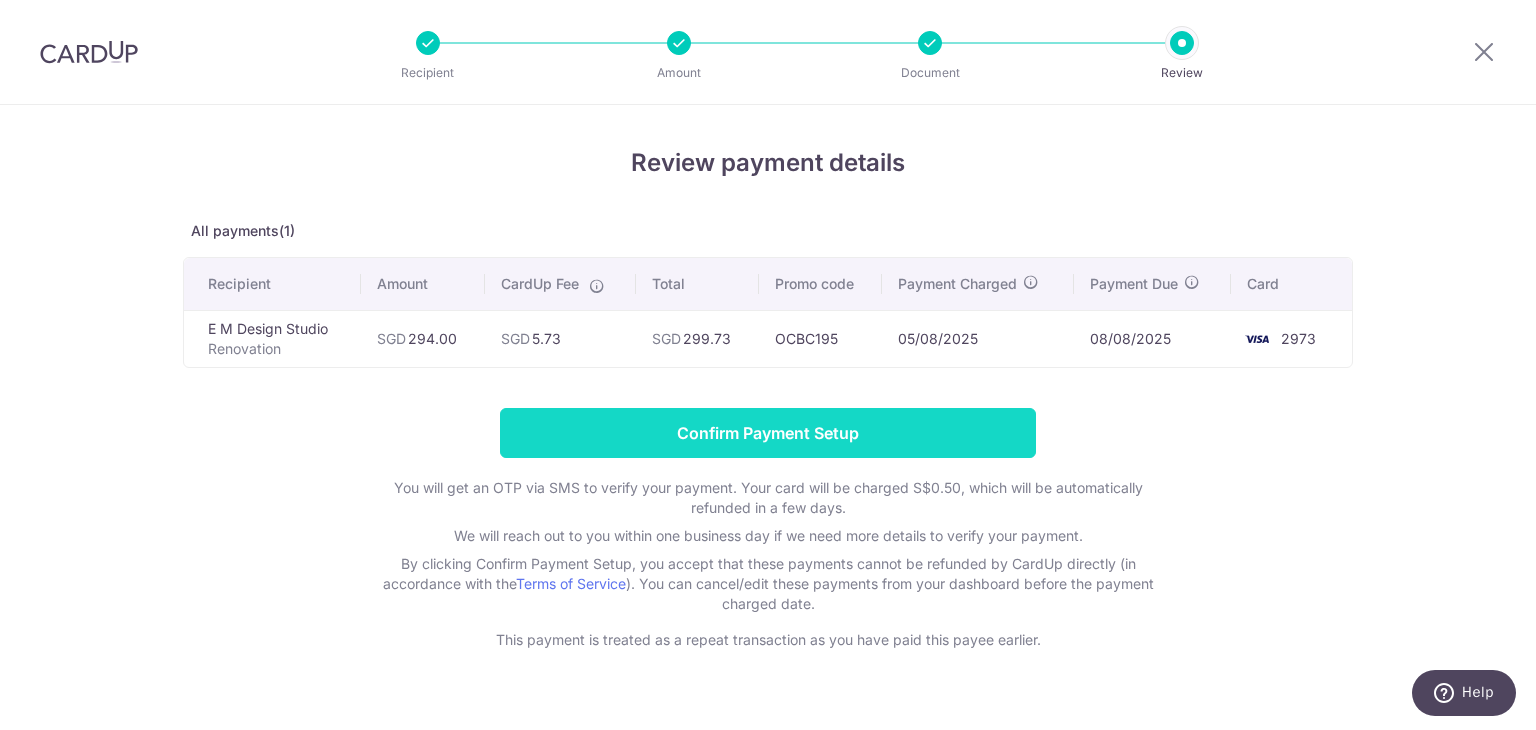 click on "Confirm Payment Setup" at bounding box center [768, 433] 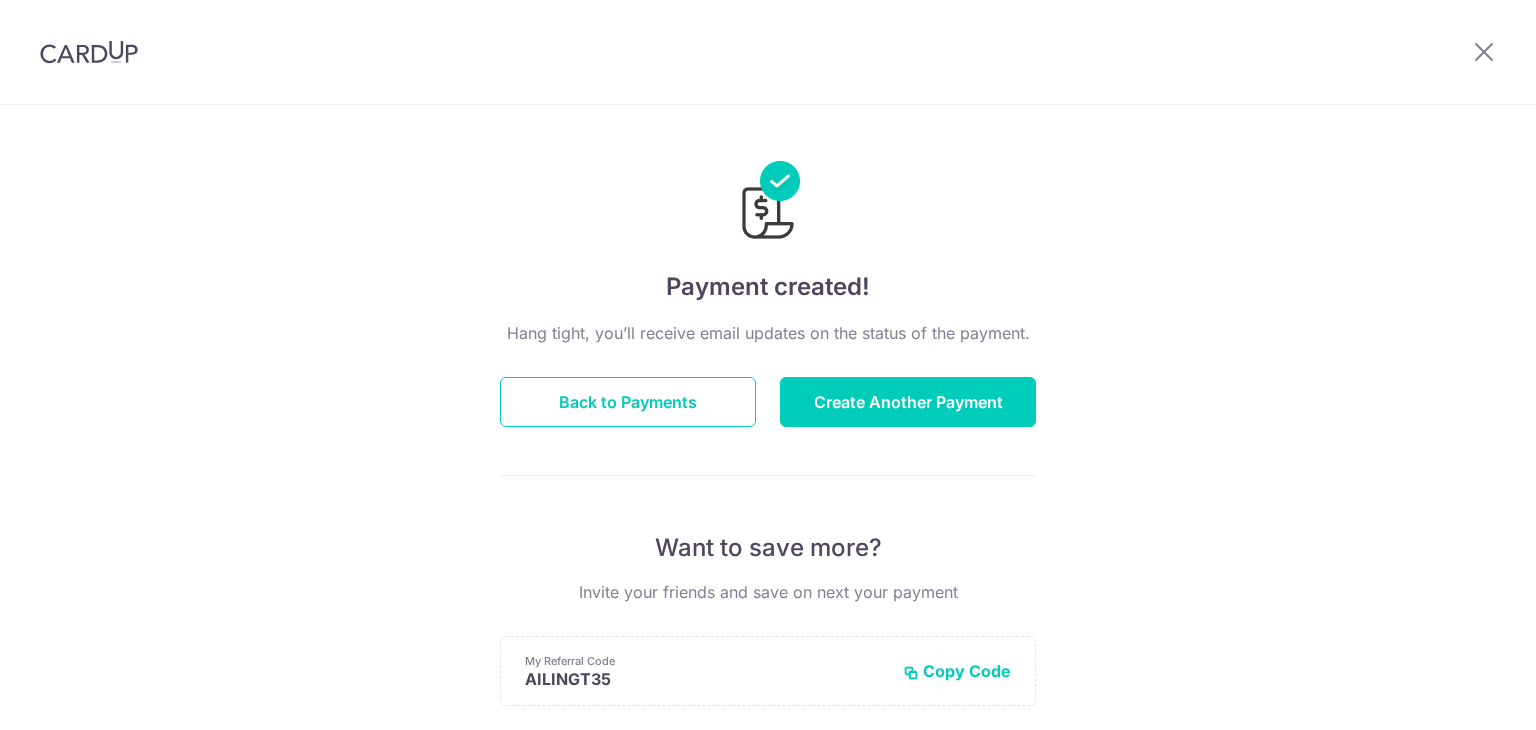 scroll, scrollTop: 0, scrollLeft: 0, axis: both 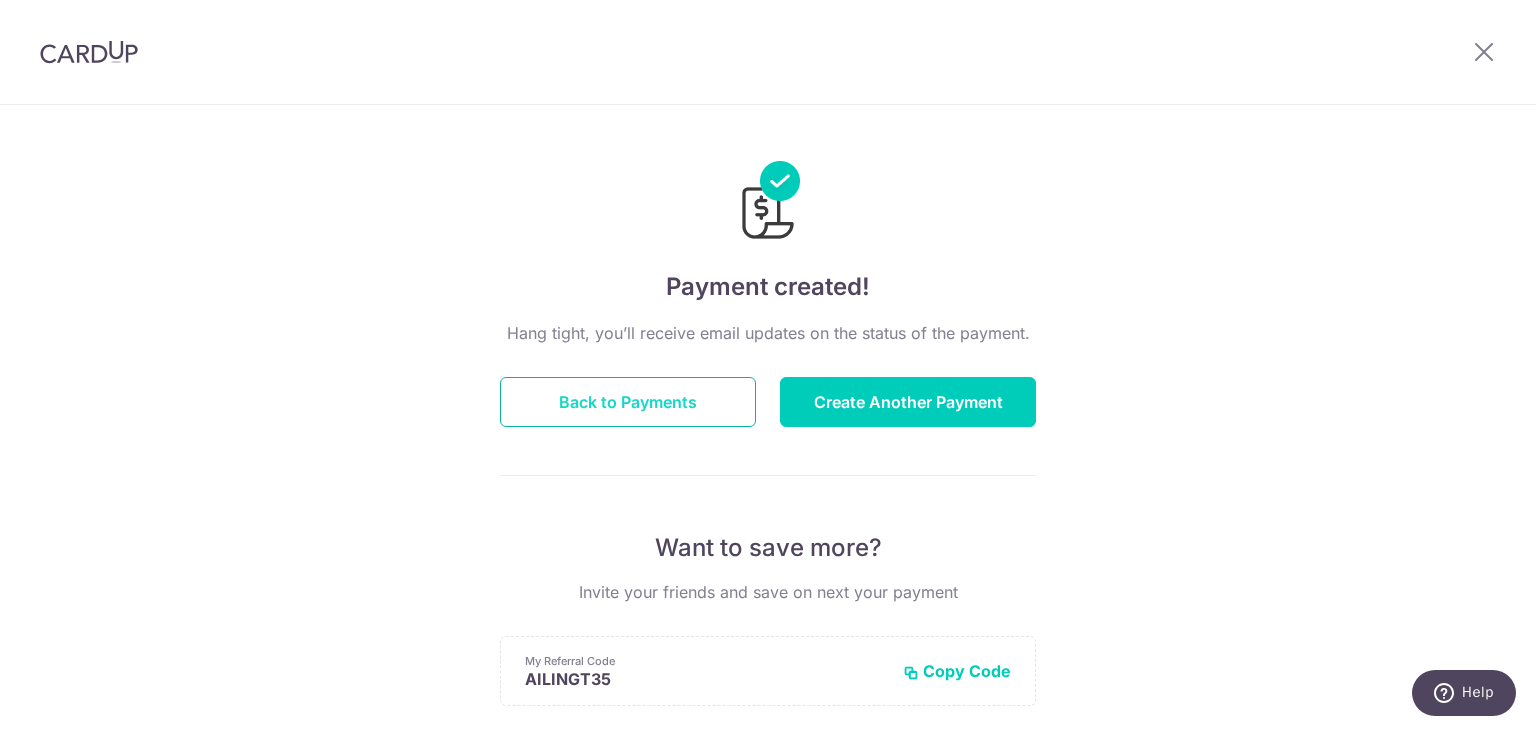 click on "Back to Payments" at bounding box center (628, 402) 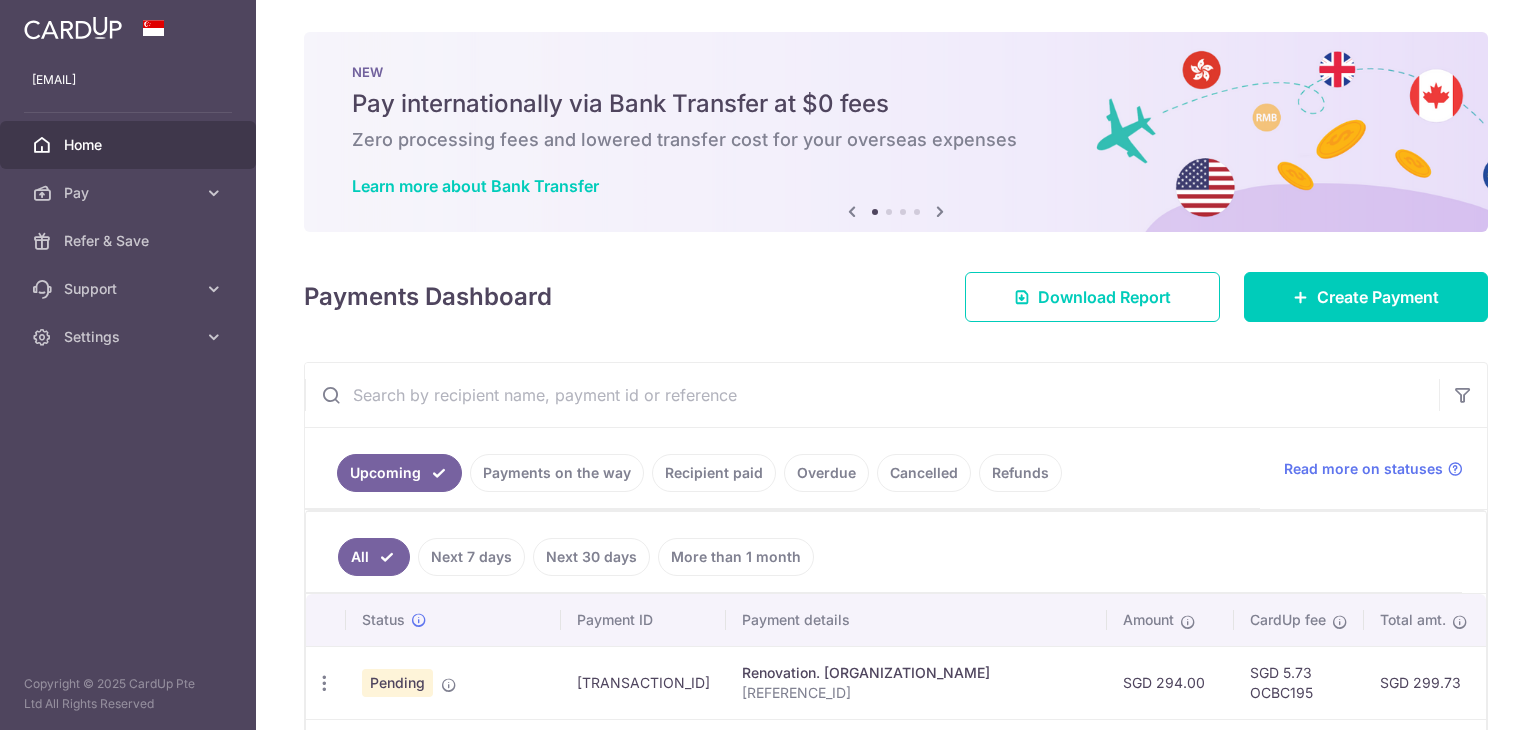 scroll, scrollTop: 0, scrollLeft: 0, axis: both 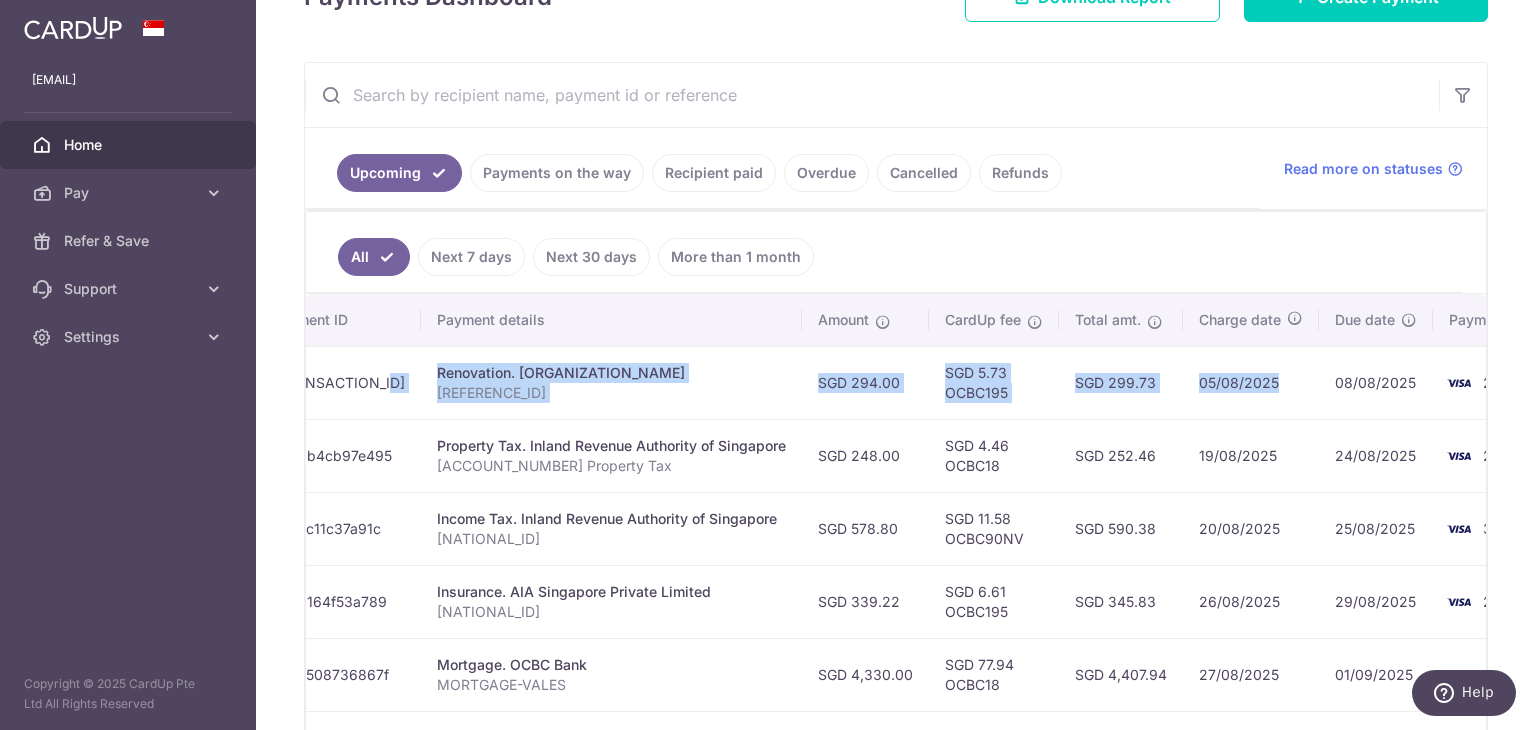 drag, startPoint x: 645, startPoint y: 375, endPoint x: 1277, endPoint y: 393, distance: 632.2563 